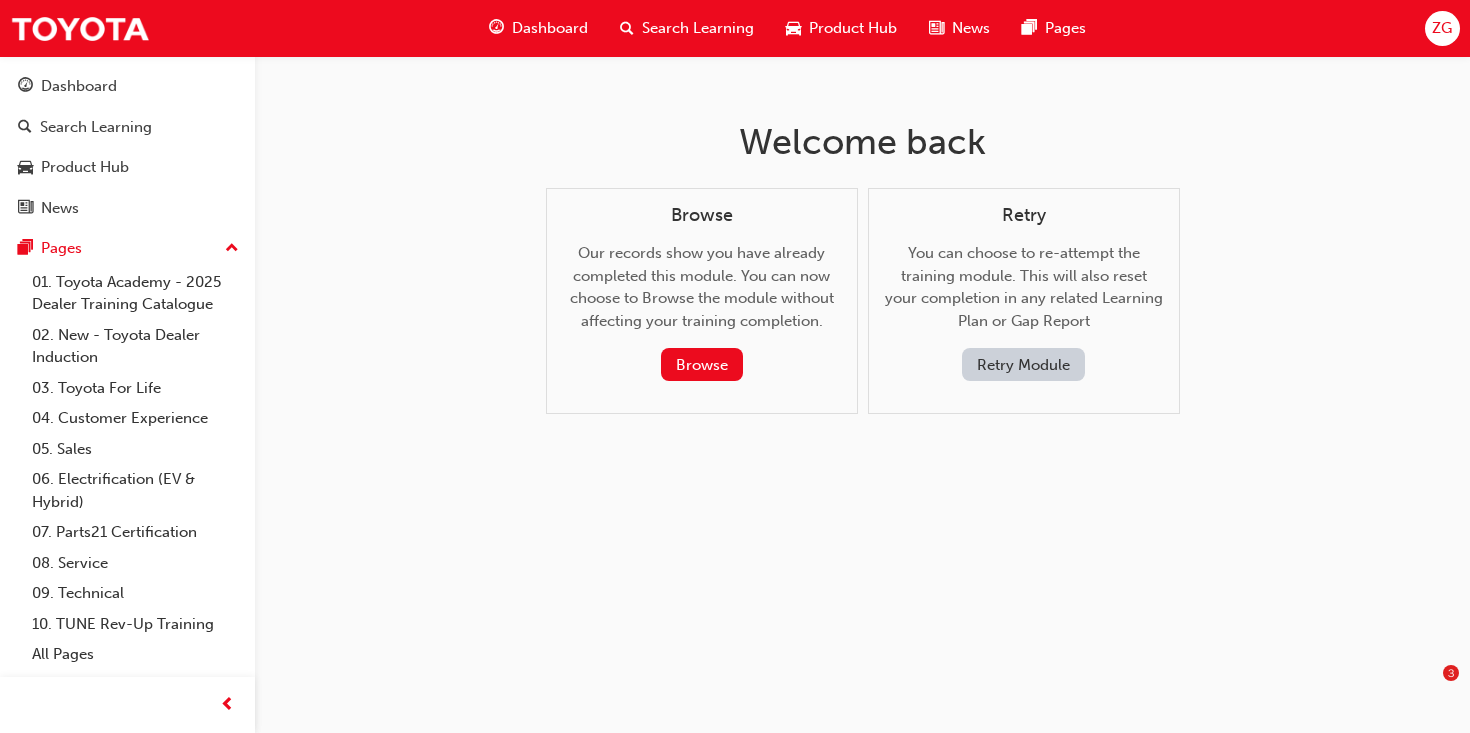 scroll, scrollTop: 0, scrollLeft: 0, axis: both 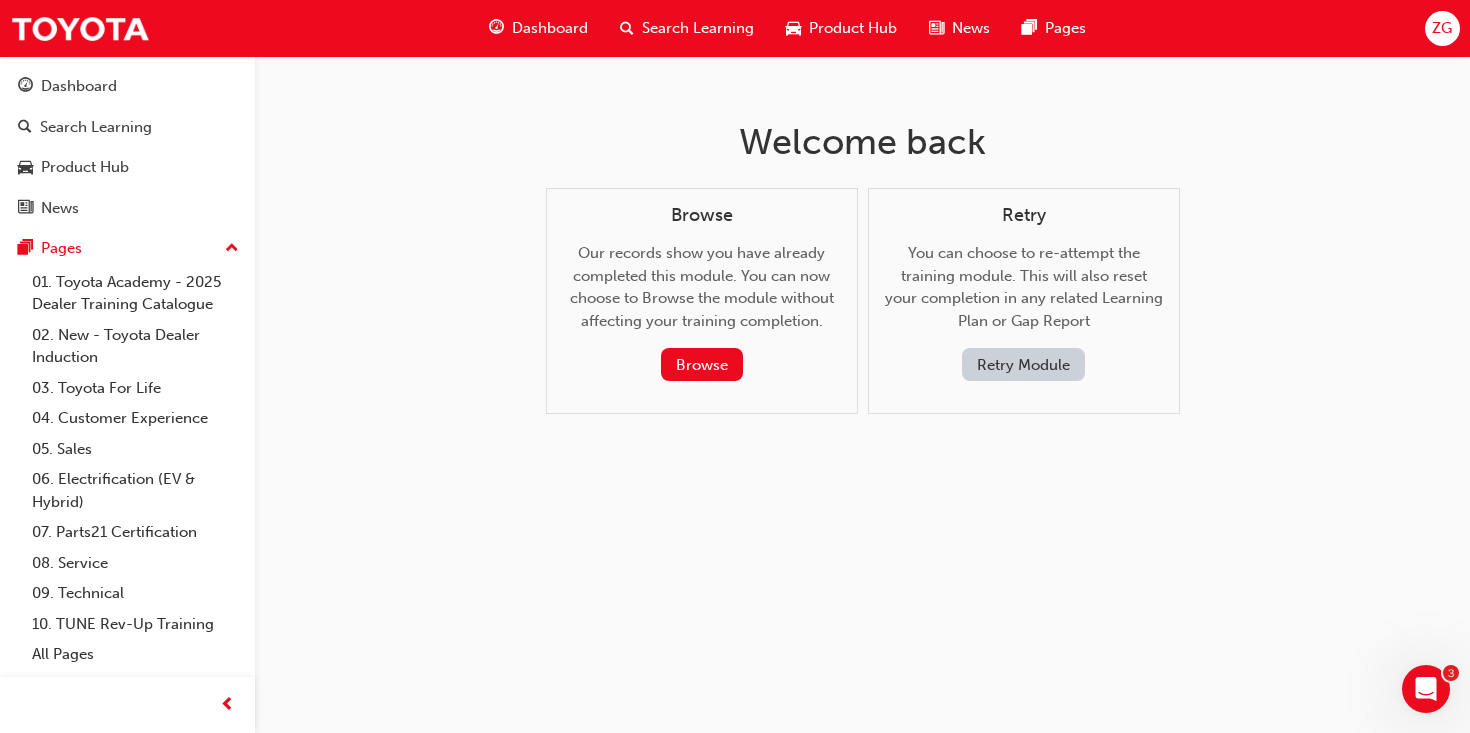 click on "Dashboard" at bounding box center (550, 28) 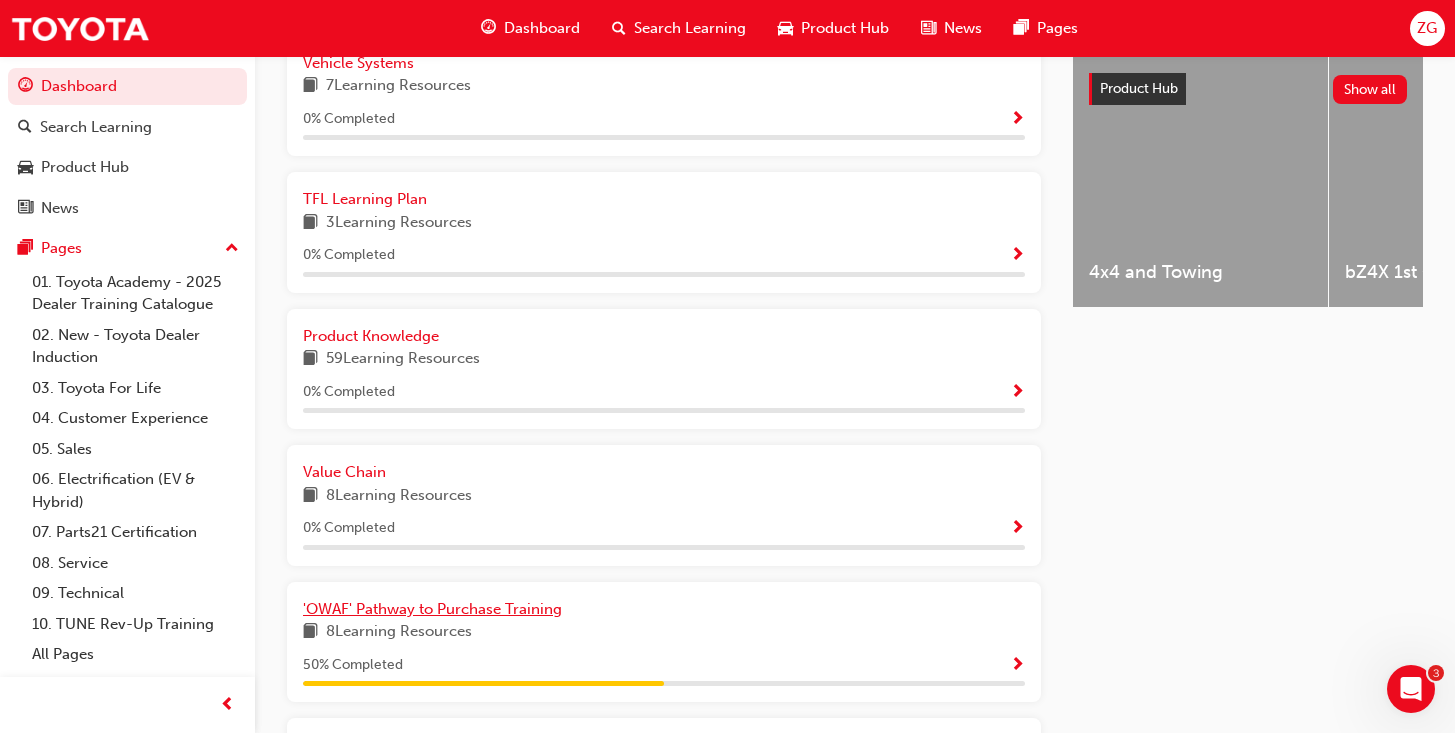 scroll, scrollTop: 865, scrollLeft: 0, axis: vertical 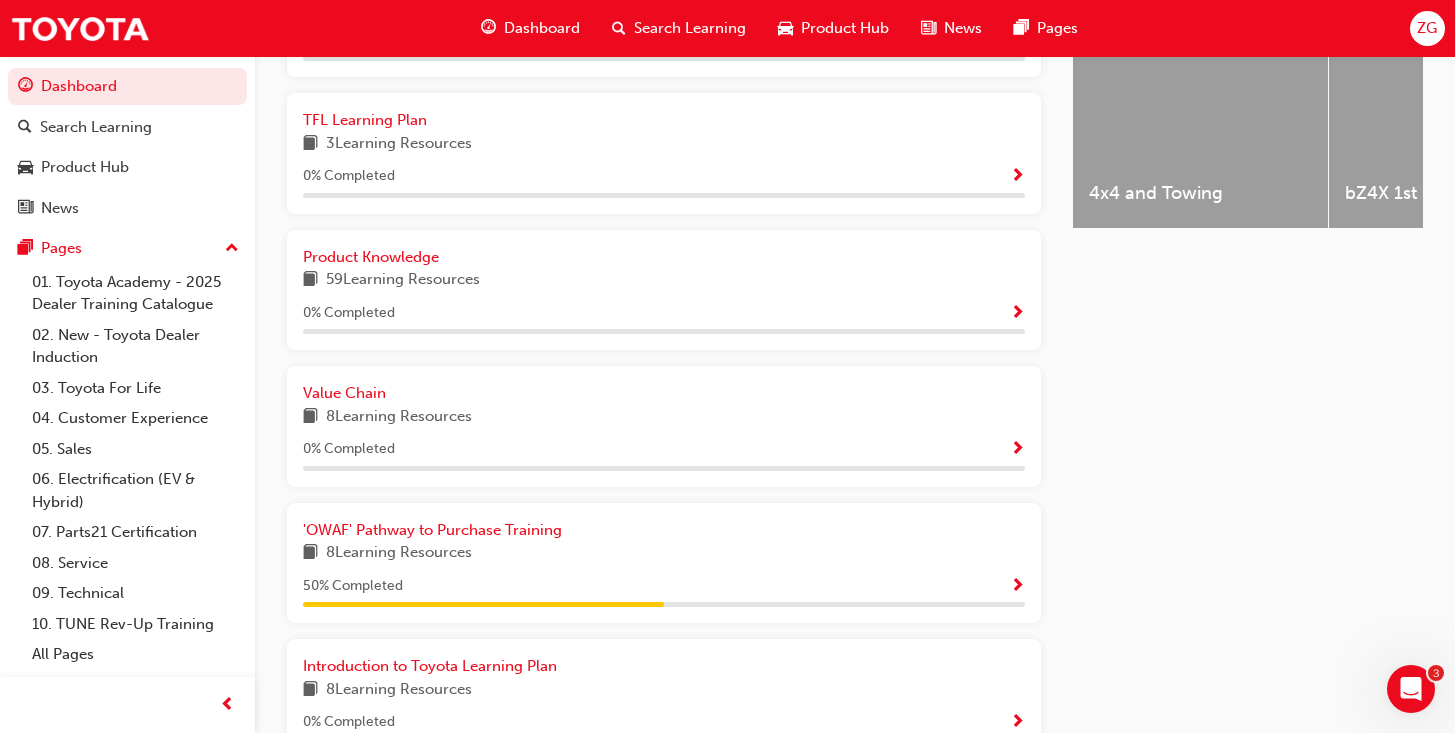 click at bounding box center [1017, 587] 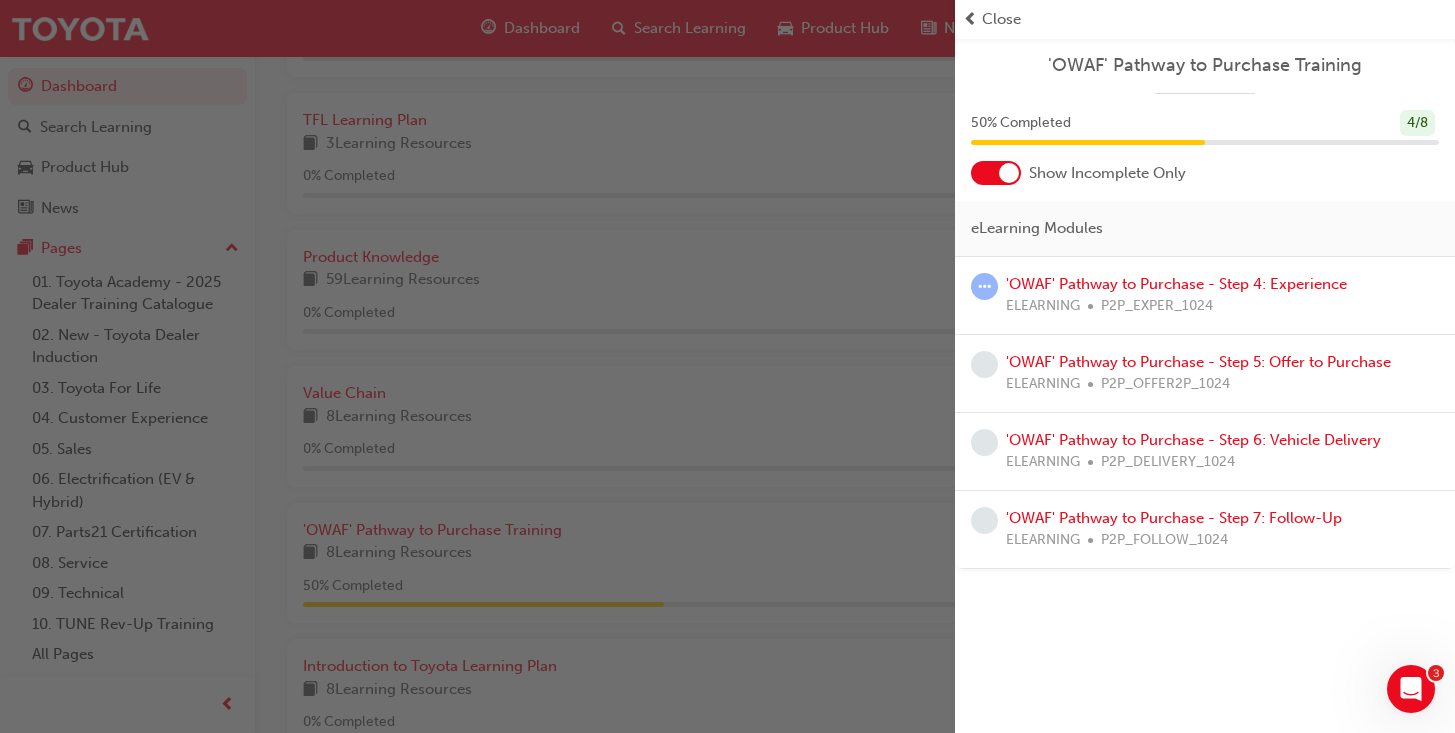 click on "ELEARNING P2P_EXPER_1024" at bounding box center [1176, 306] 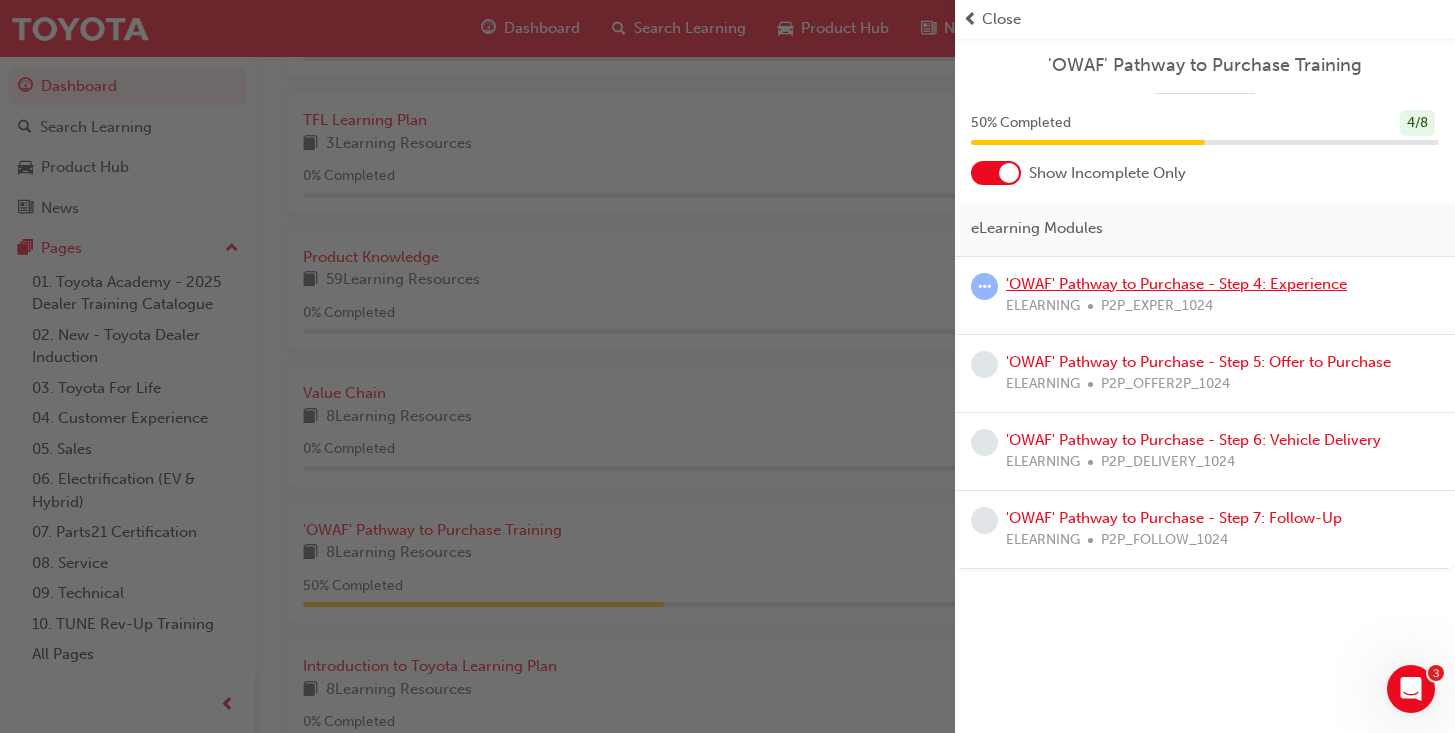 click on "'OWAF' Pathway to Purchase - Step 4: Experience" at bounding box center (1176, 284) 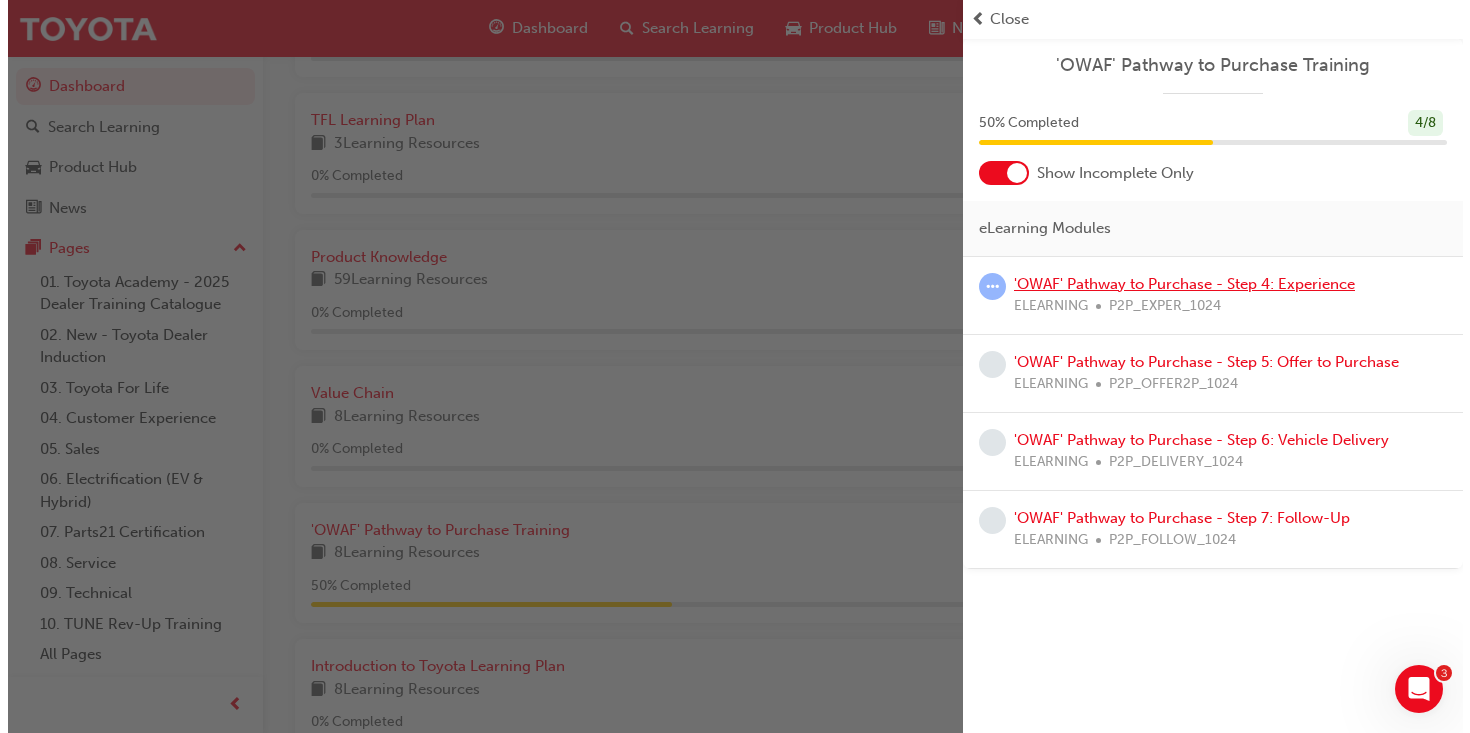scroll, scrollTop: 0, scrollLeft: 0, axis: both 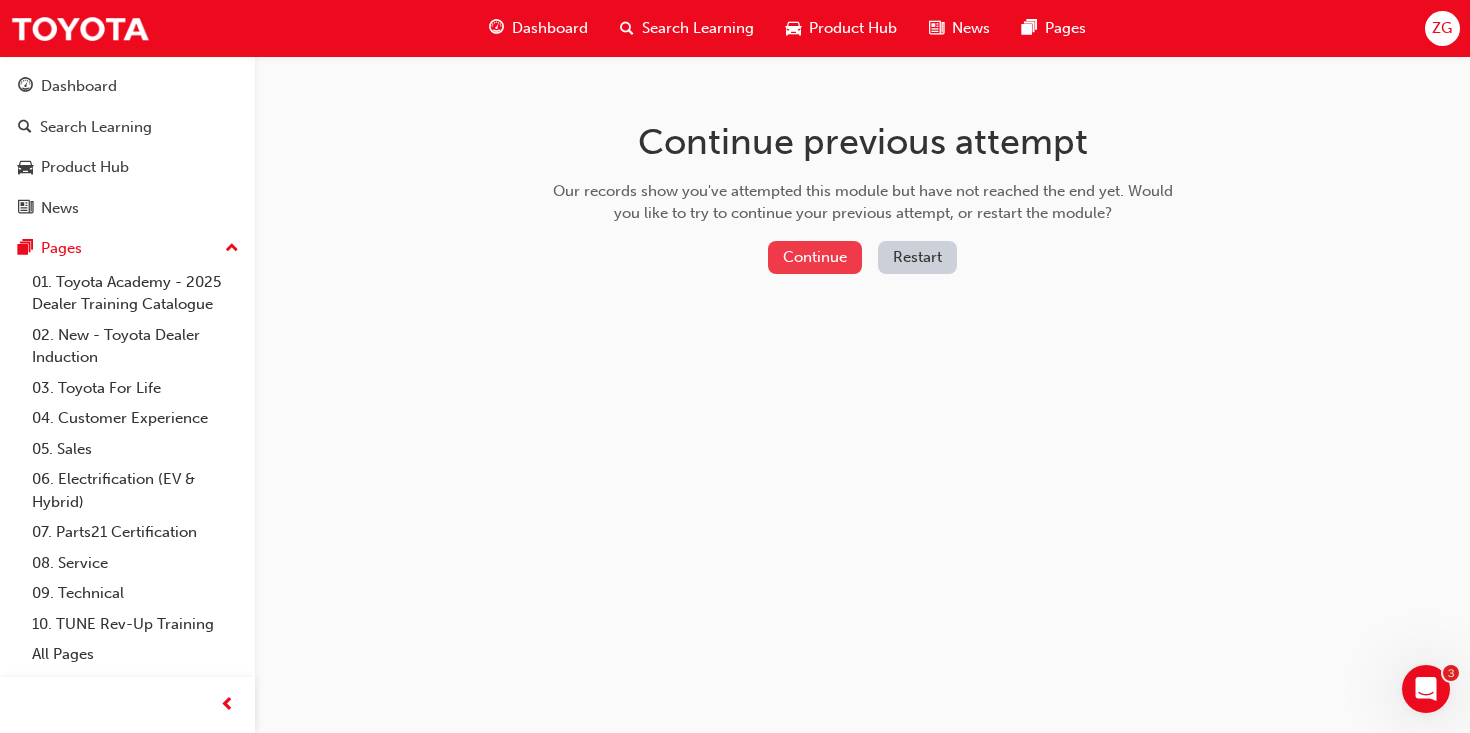 click on "Continue" at bounding box center [815, 257] 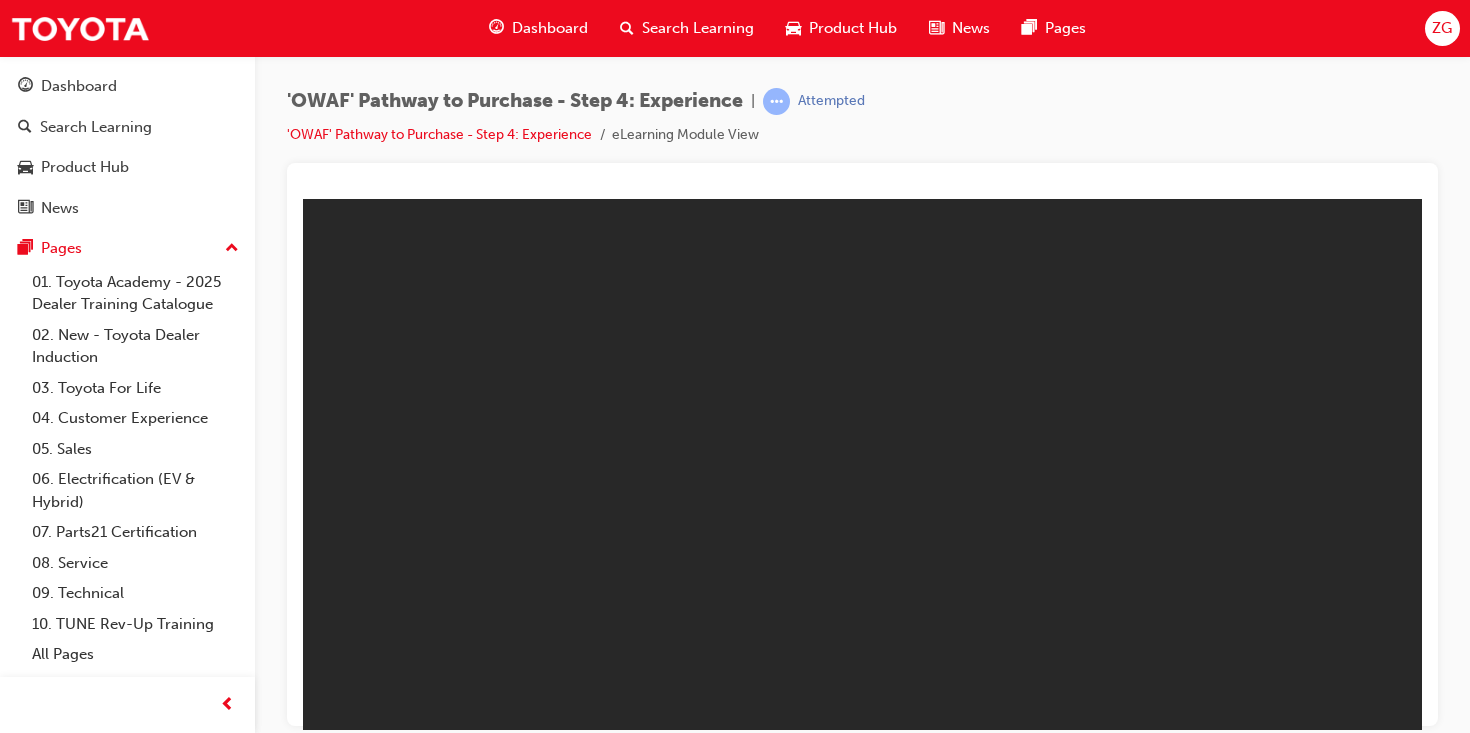 scroll, scrollTop: 0, scrollLeft: 0, axis: both 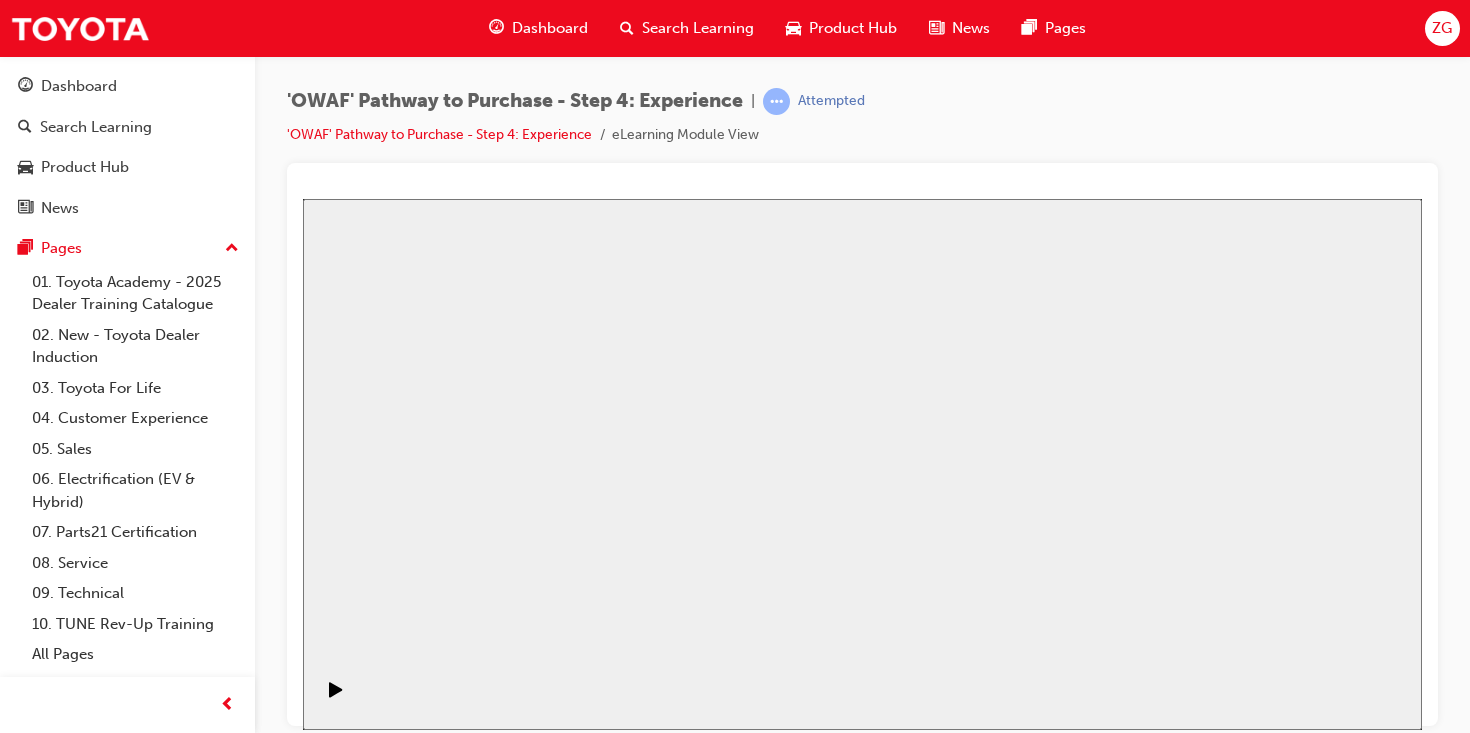 click on "Resume" at bounding box center [341, 2842] 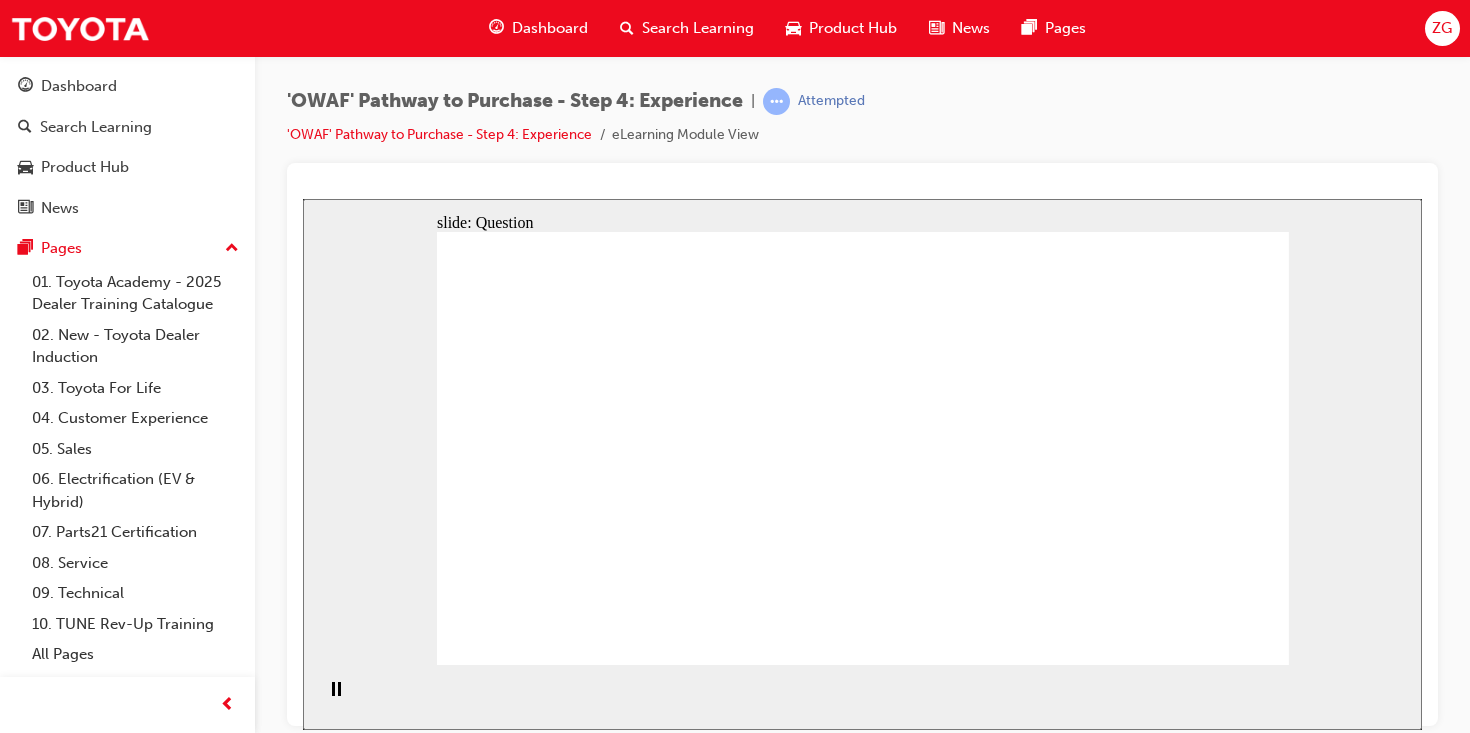 drag, startPoint x: 1073, startPoint y: 493, endPoint x: 928, endPoint y: 497, distance: 145.05516 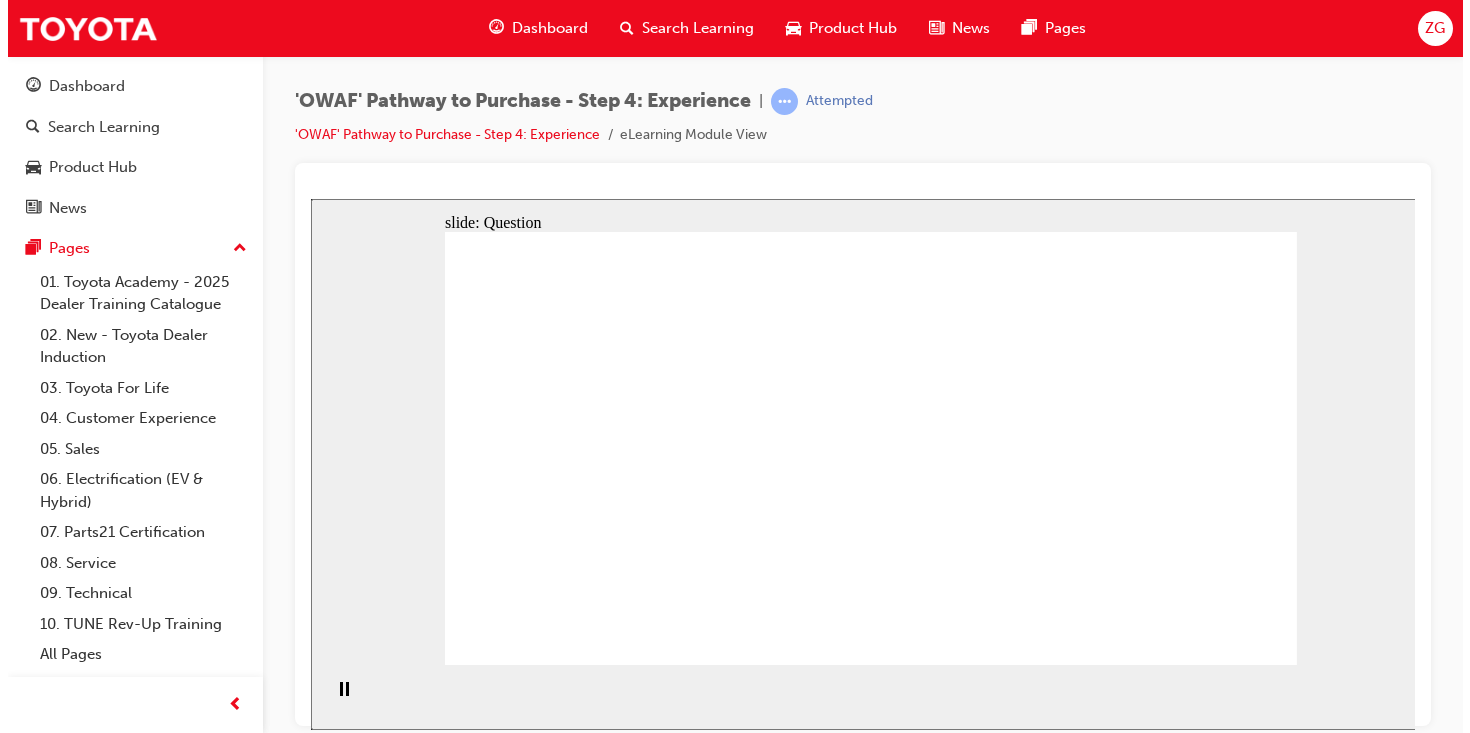 click 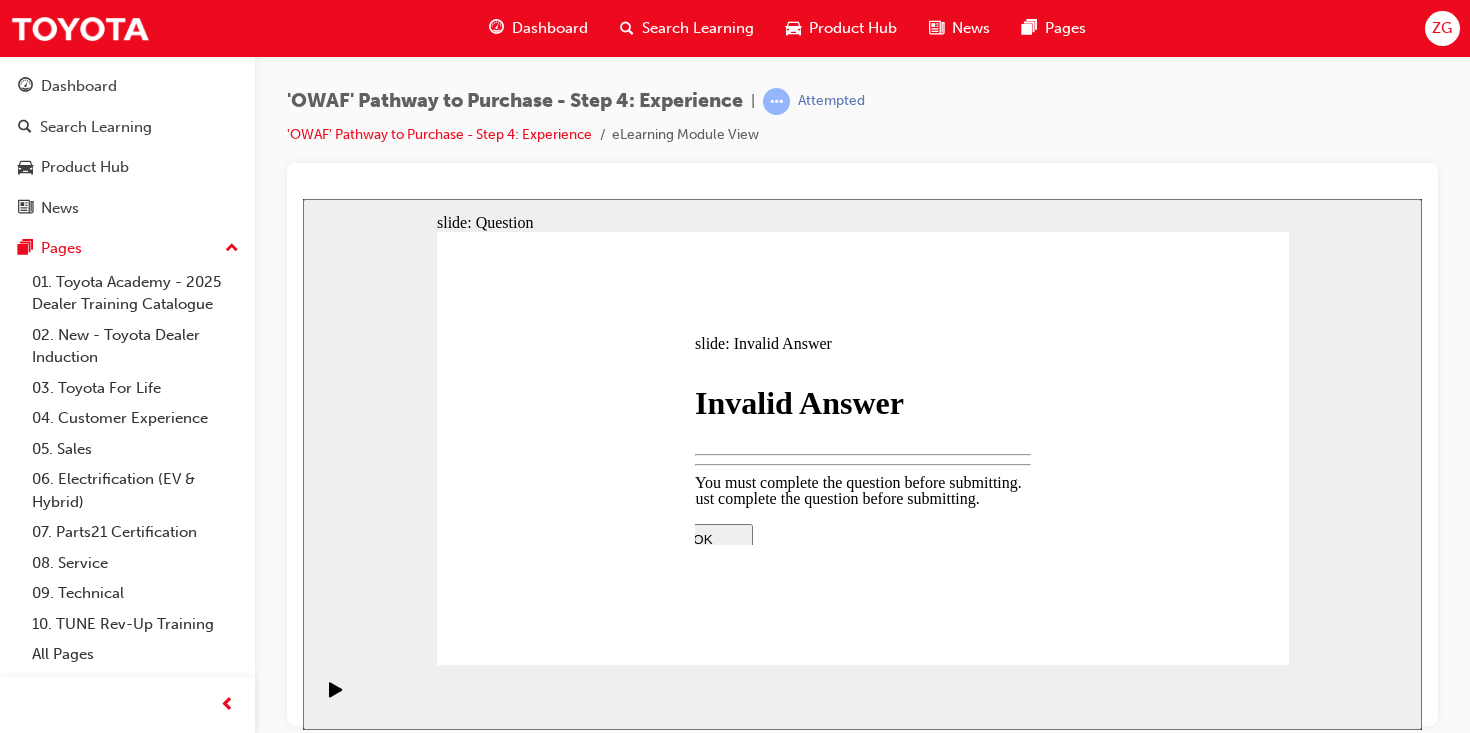 click at bounding box center (862, 463) 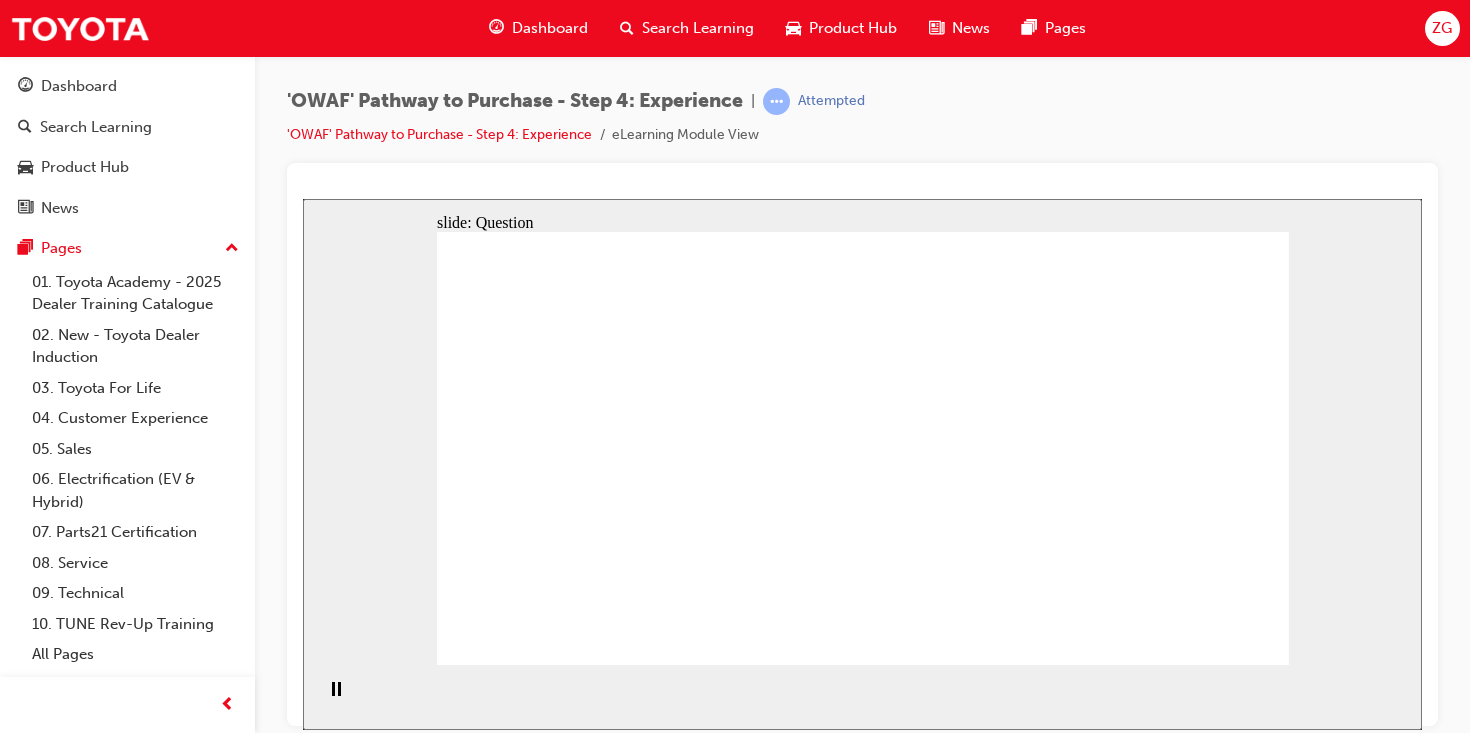 drag, startPoint x: 1044, startPoint y: 512, endPoint x: 937, endPoint y: 520, distance: 107.298645 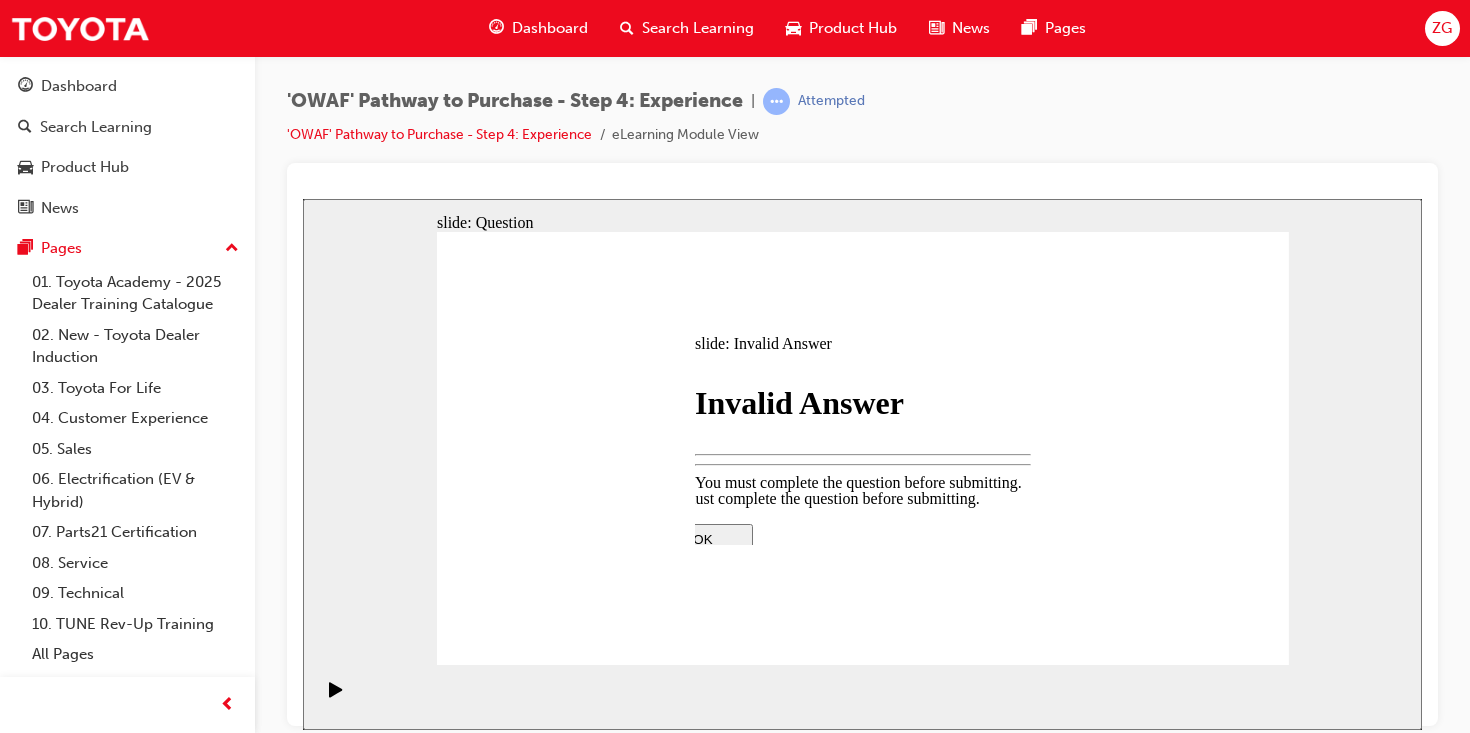 click at bounding box center [862, 463] 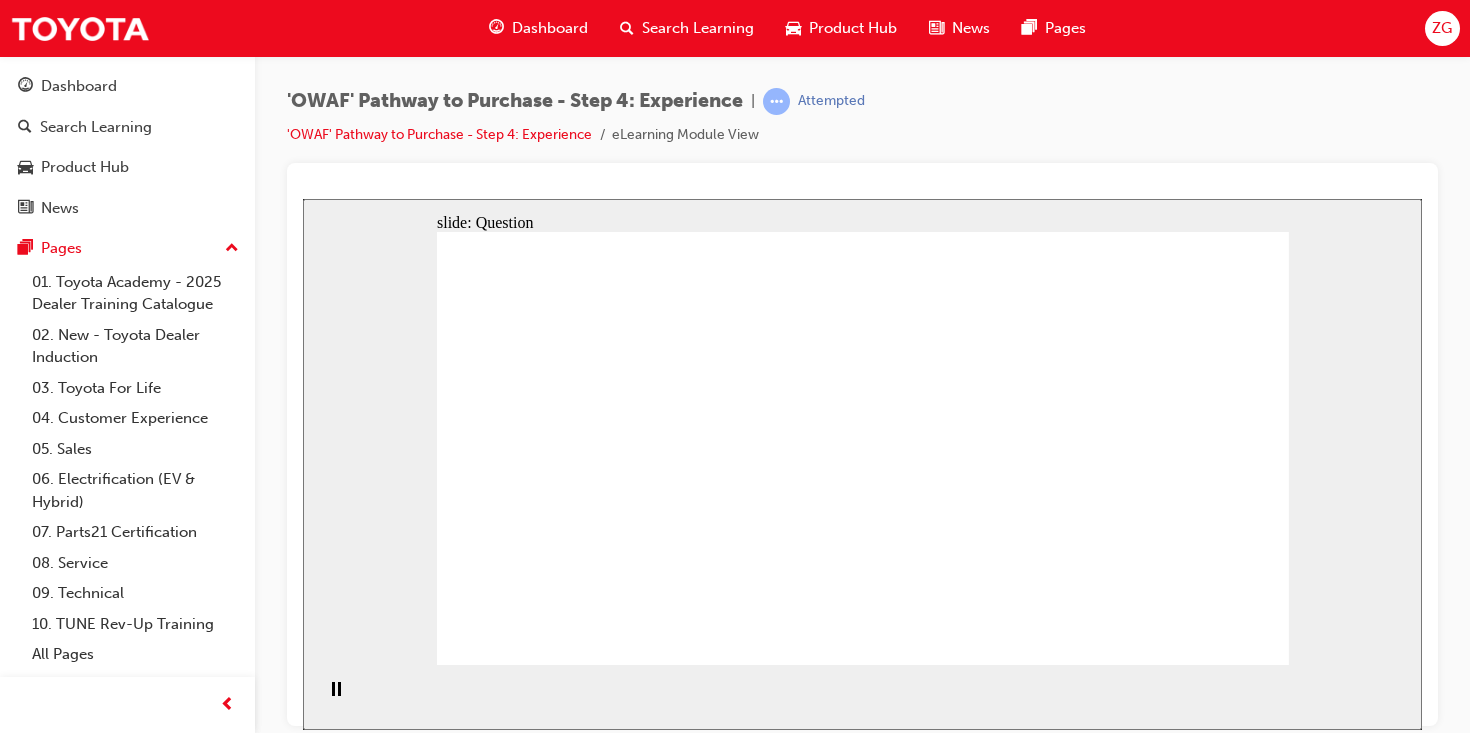 drag, startPoint x: 962, startPoint y: 501, endPoint x: 955, endPoint y: 387, distance: 114.21471 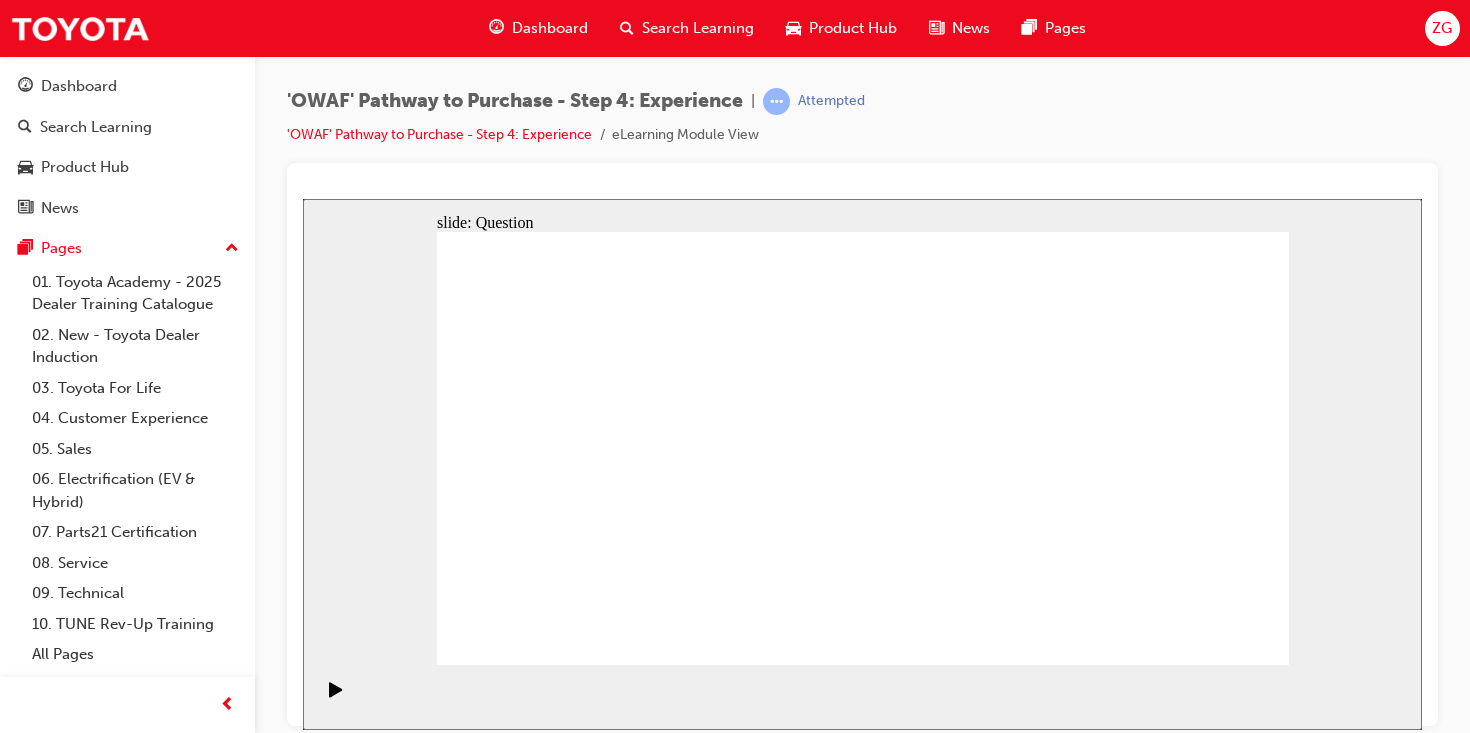 click on "Incorrect You did not select the correct response. Please try again. TRY AGAIN" at bounding box center [863, 2098] 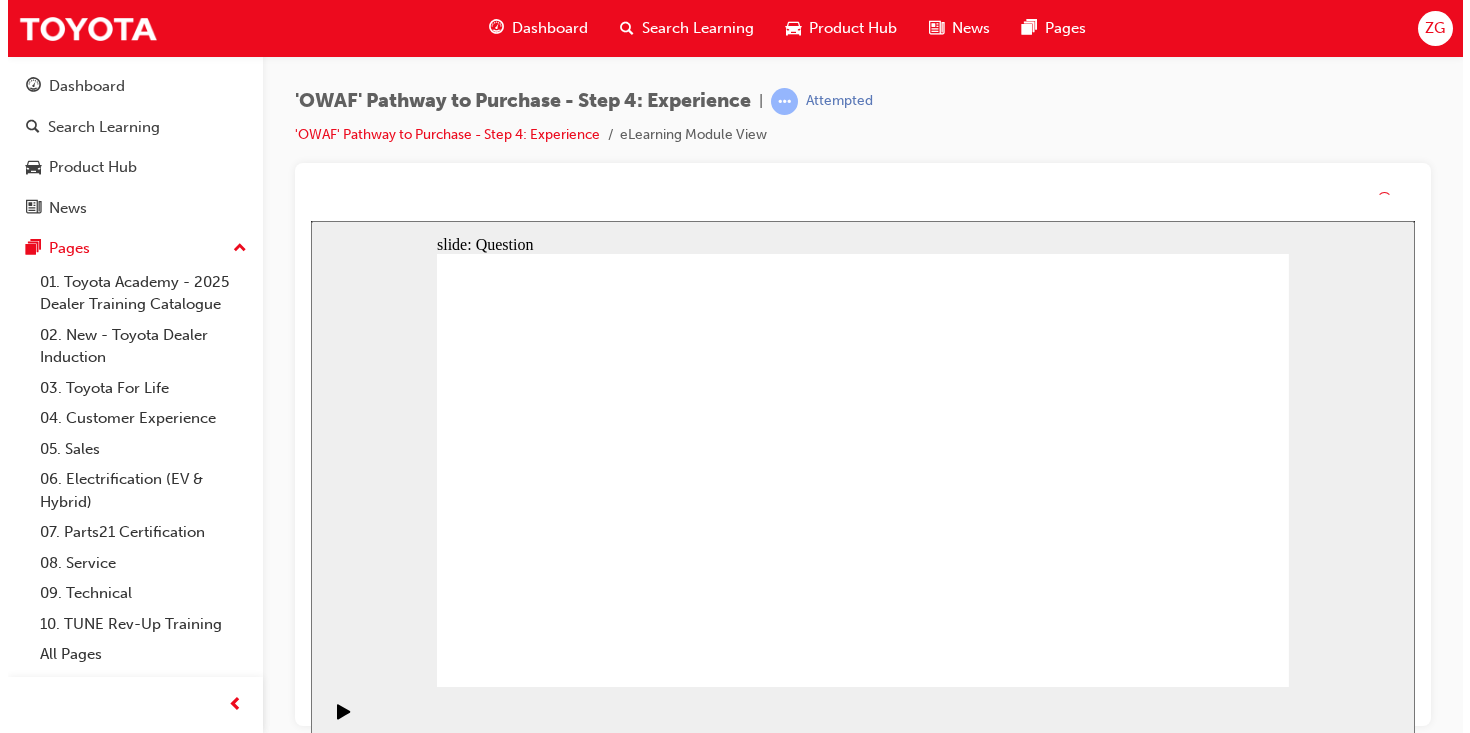 click 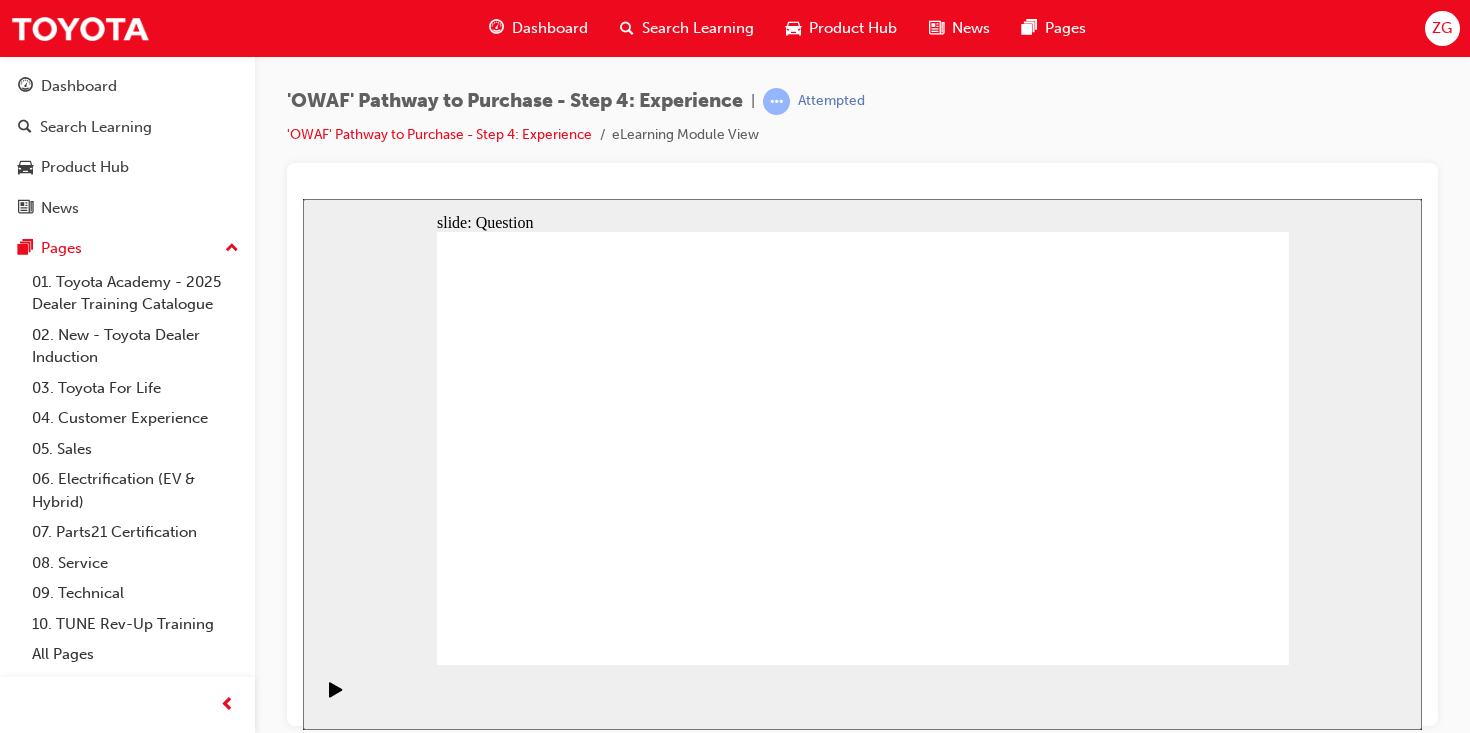 click 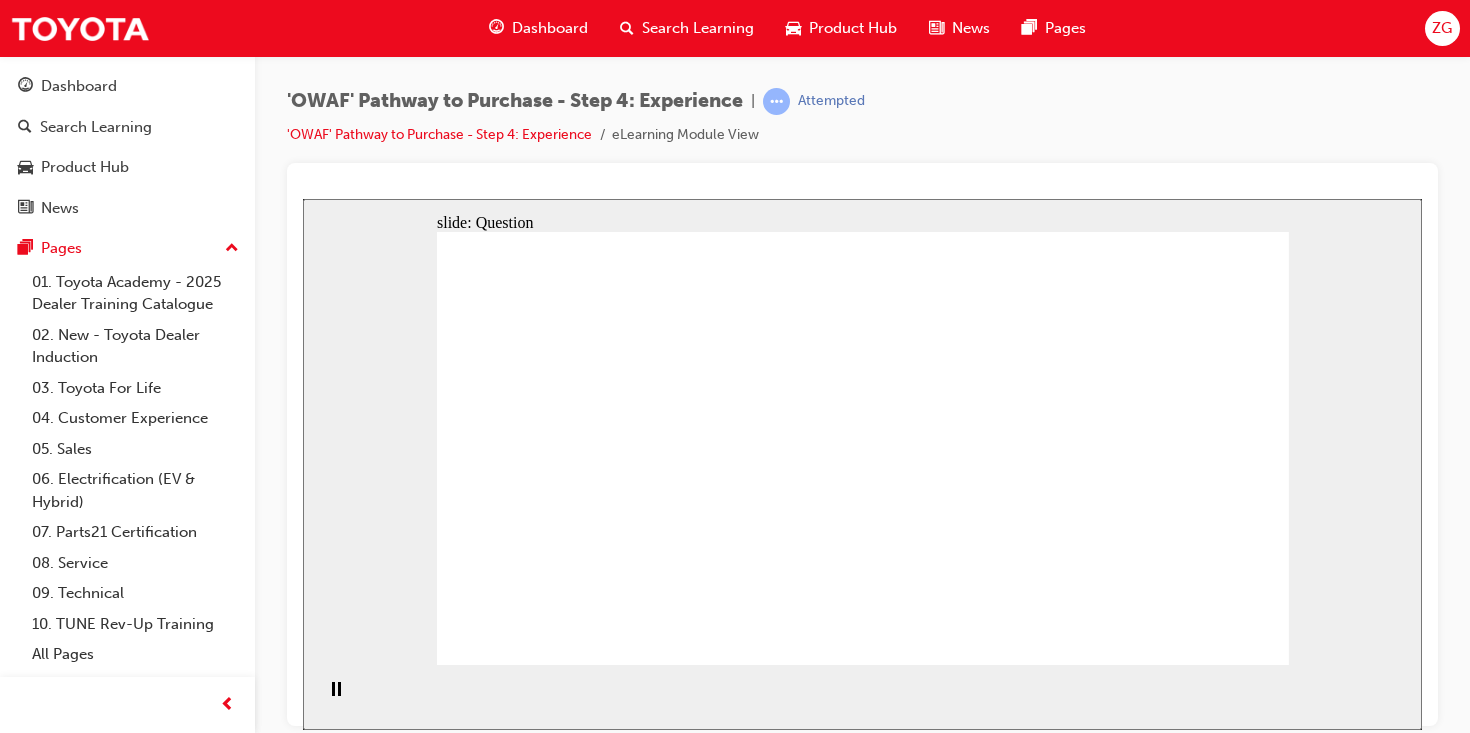 click 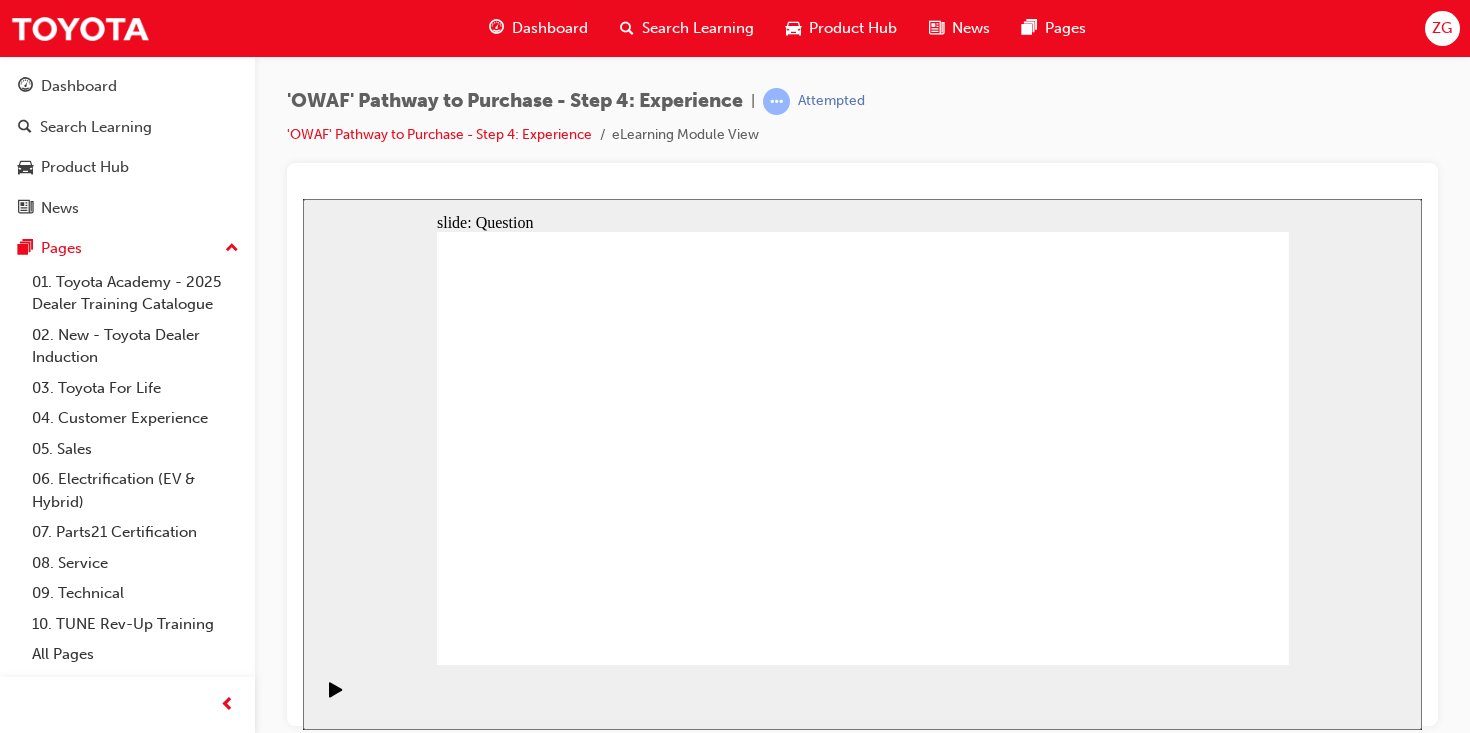 click 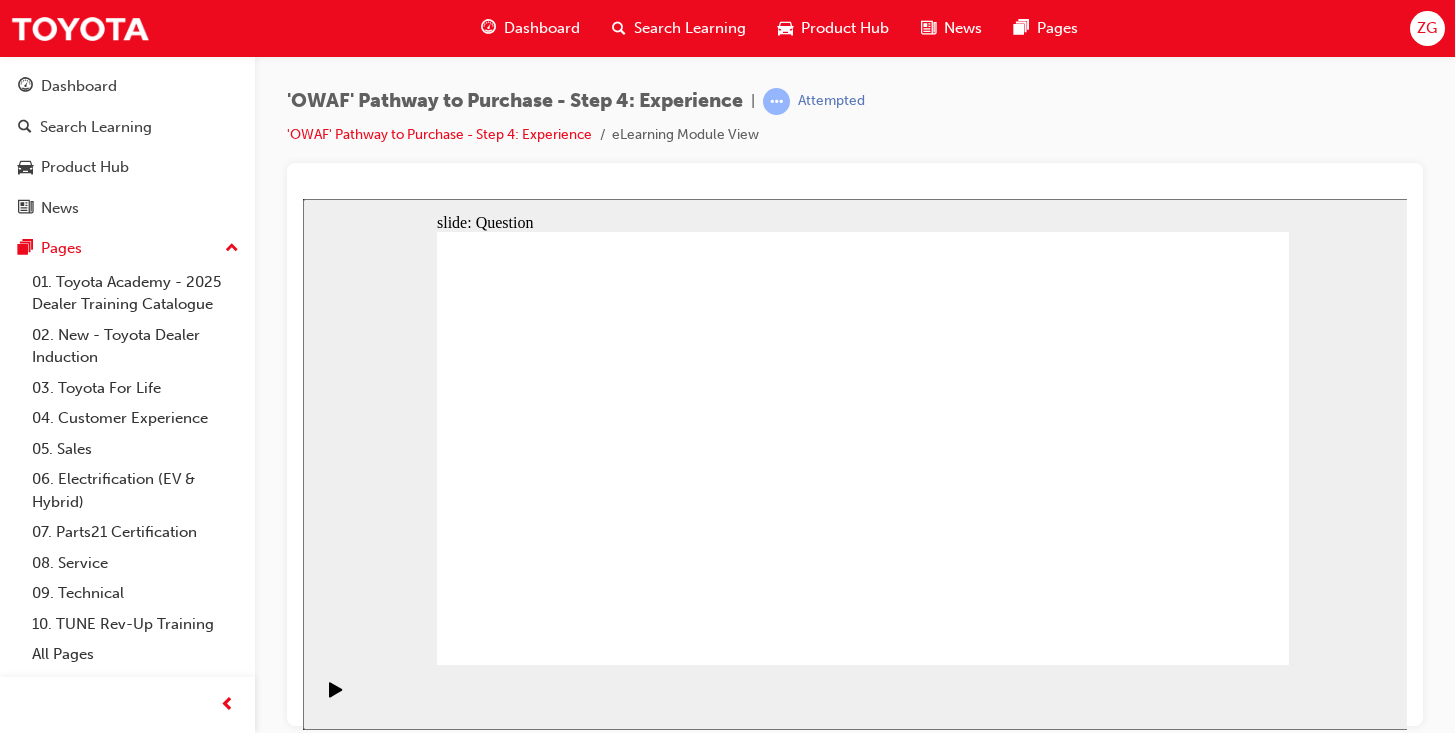 click 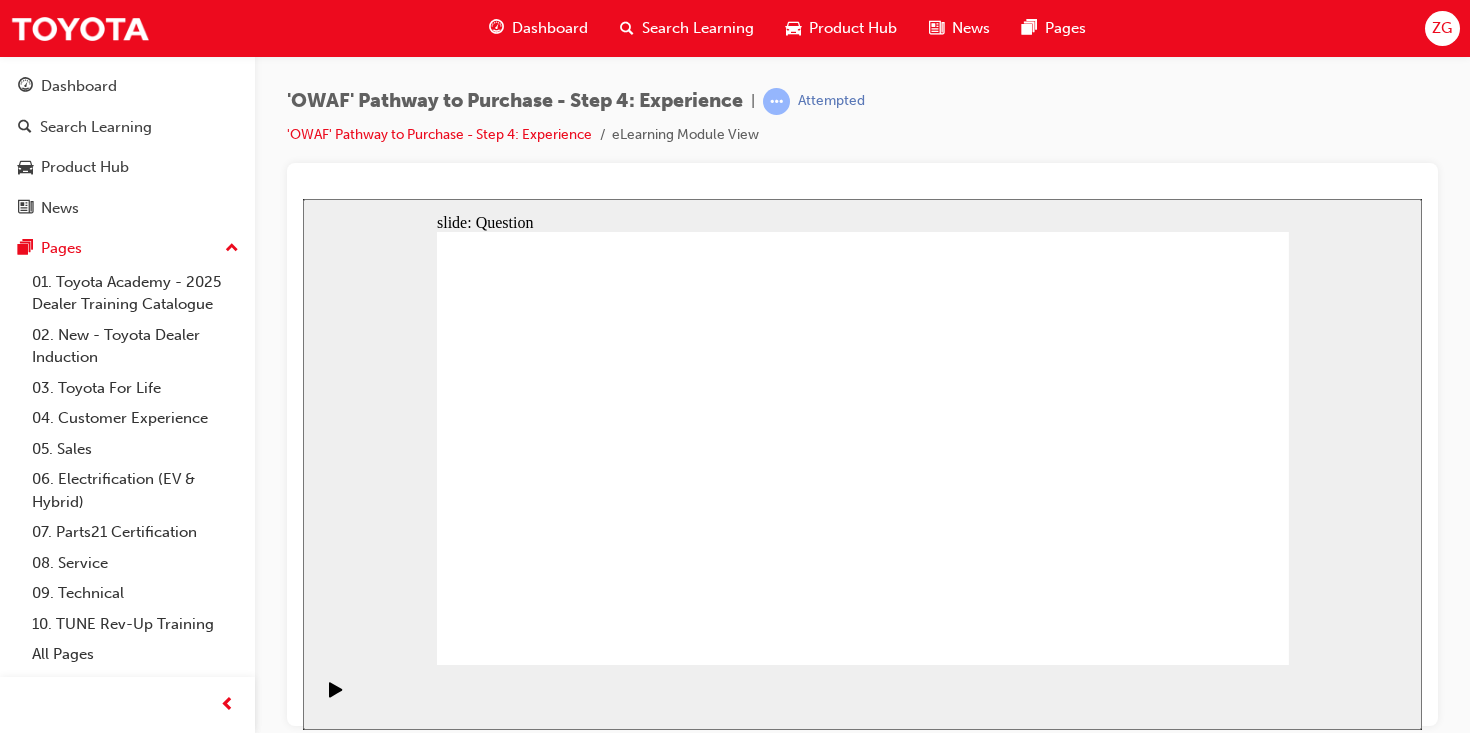 click 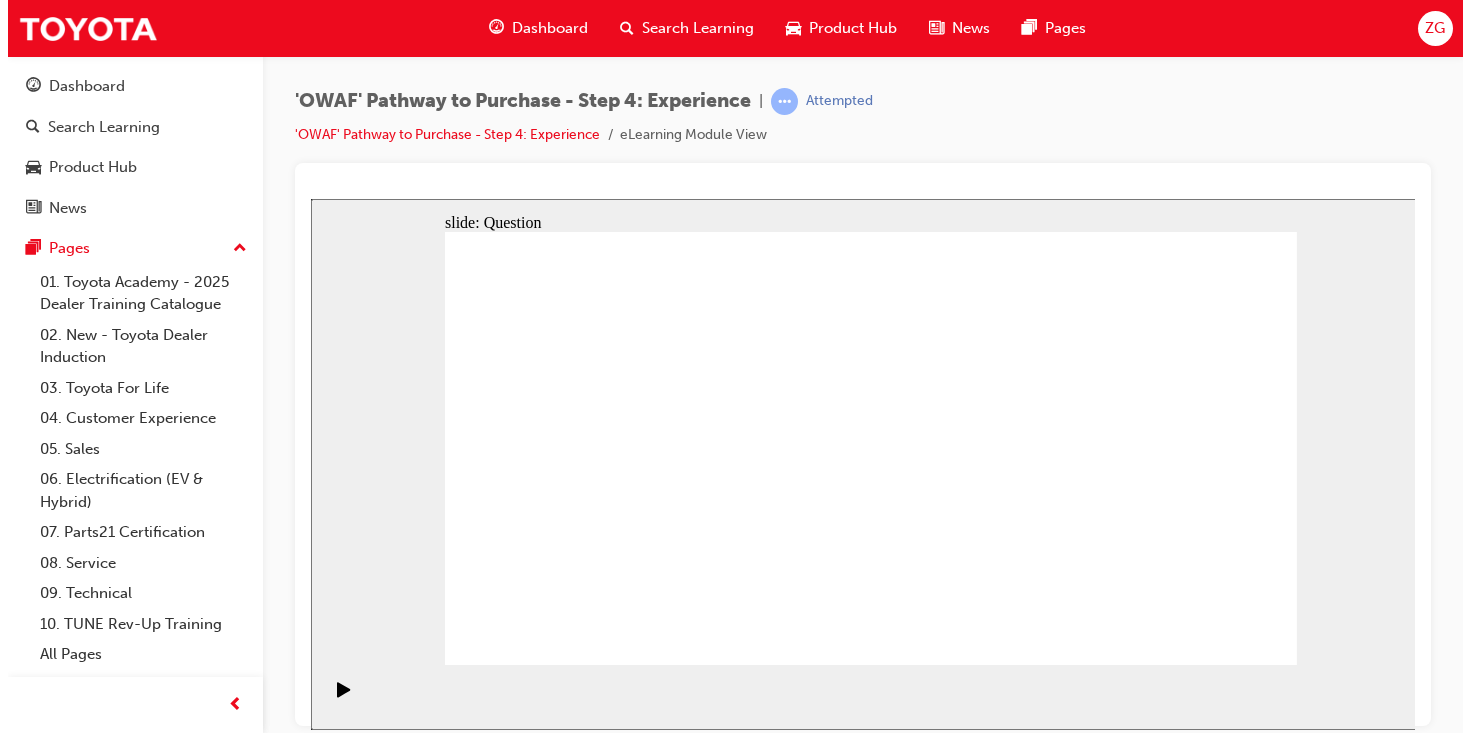 click 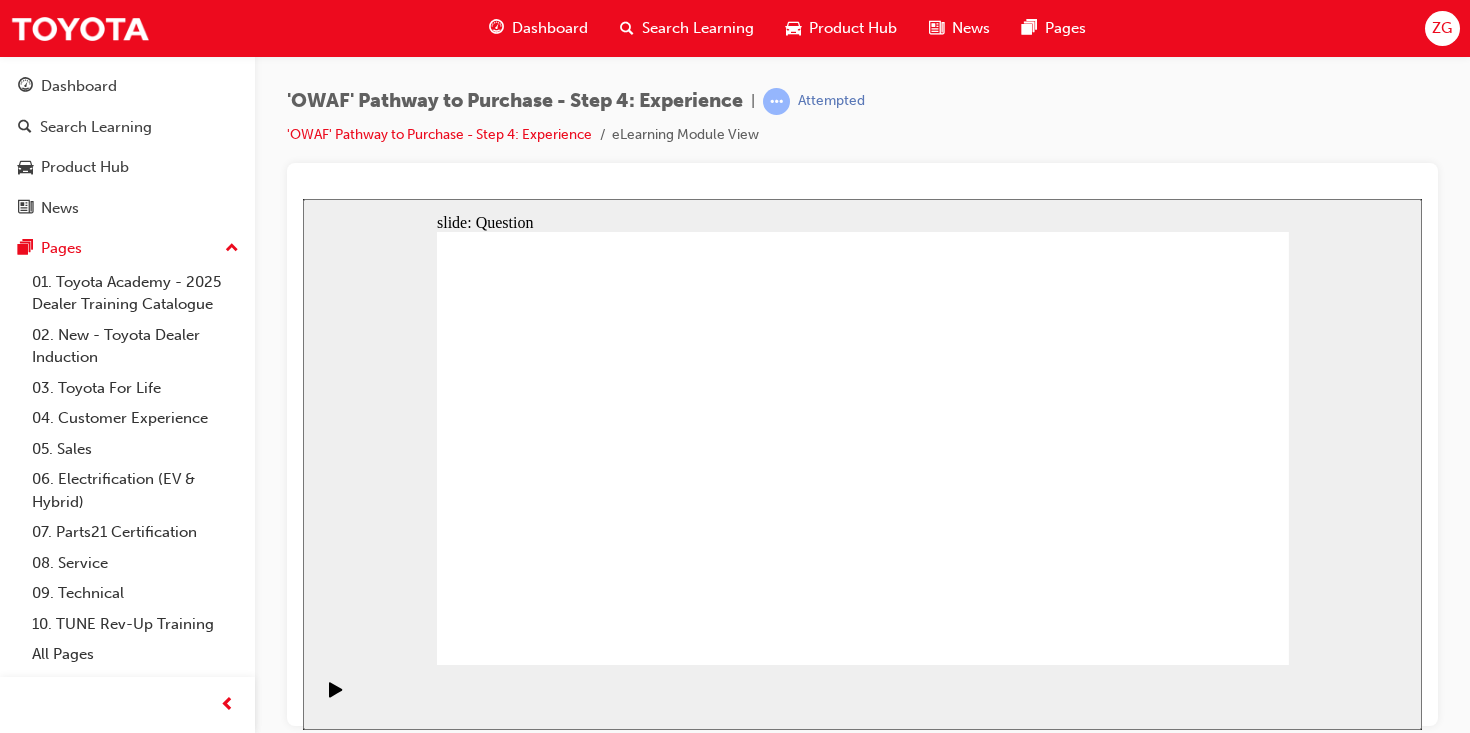 drag, startPoint x: 850, startPoint y: 497, endPoint x: 862, endPoint y: 503, distance: 13.416408 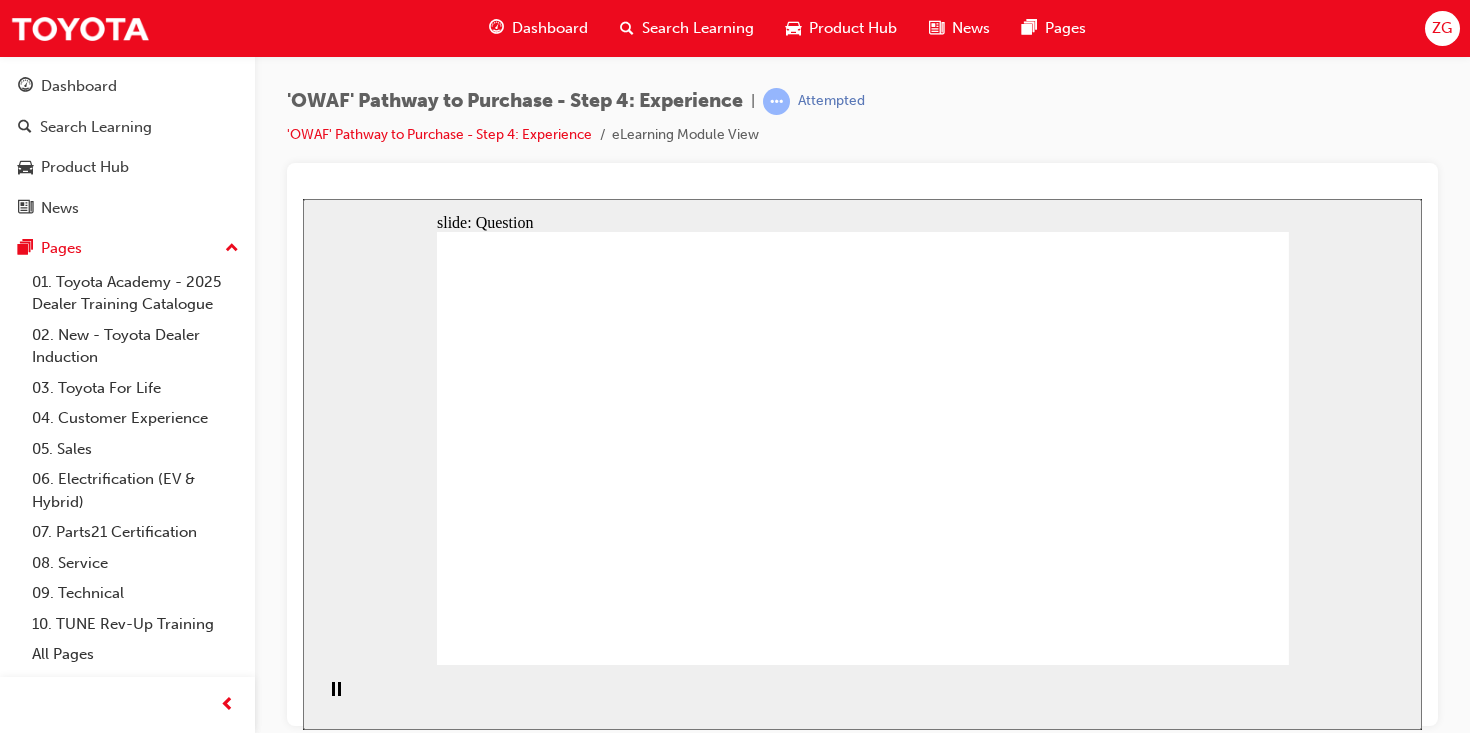 click 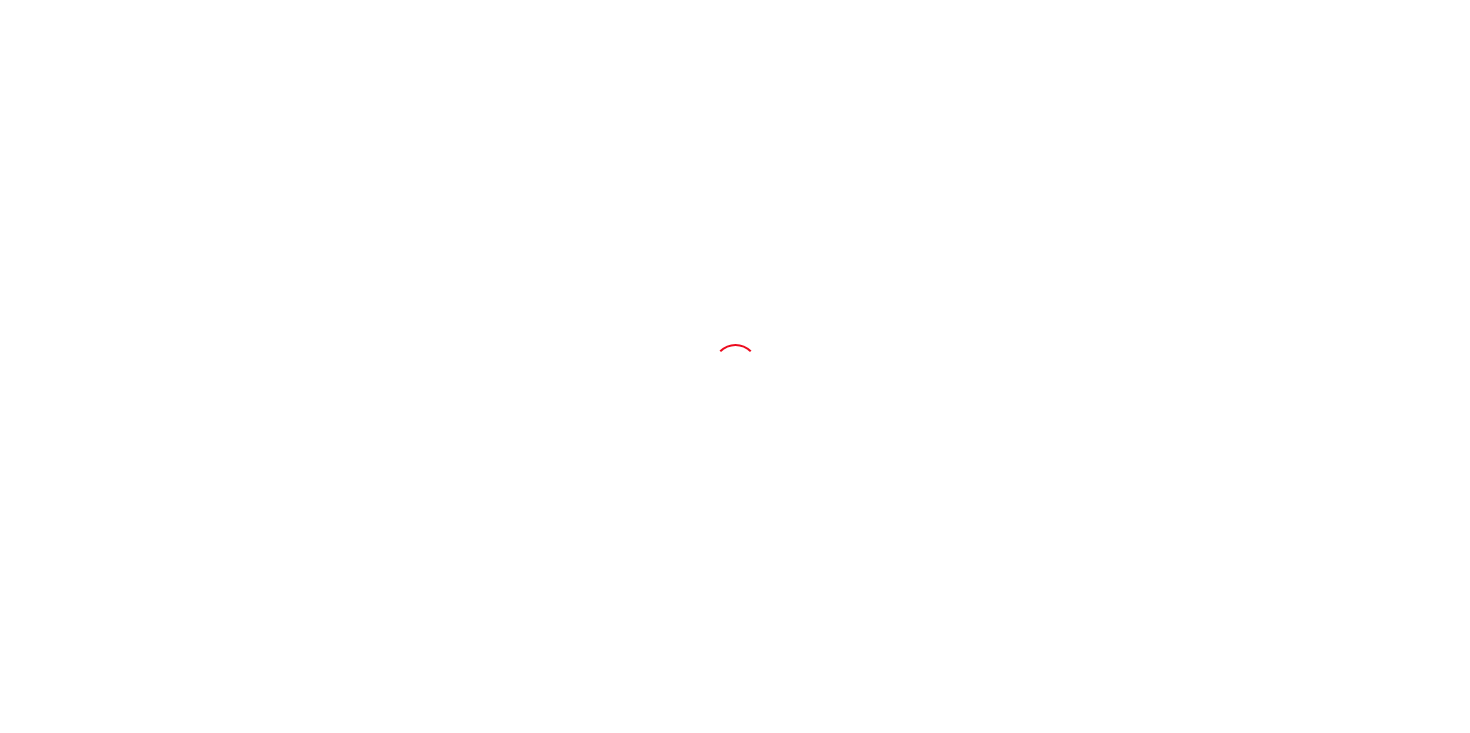 scroll, scrollTop: 0, scrollLeft: 0, axis: both 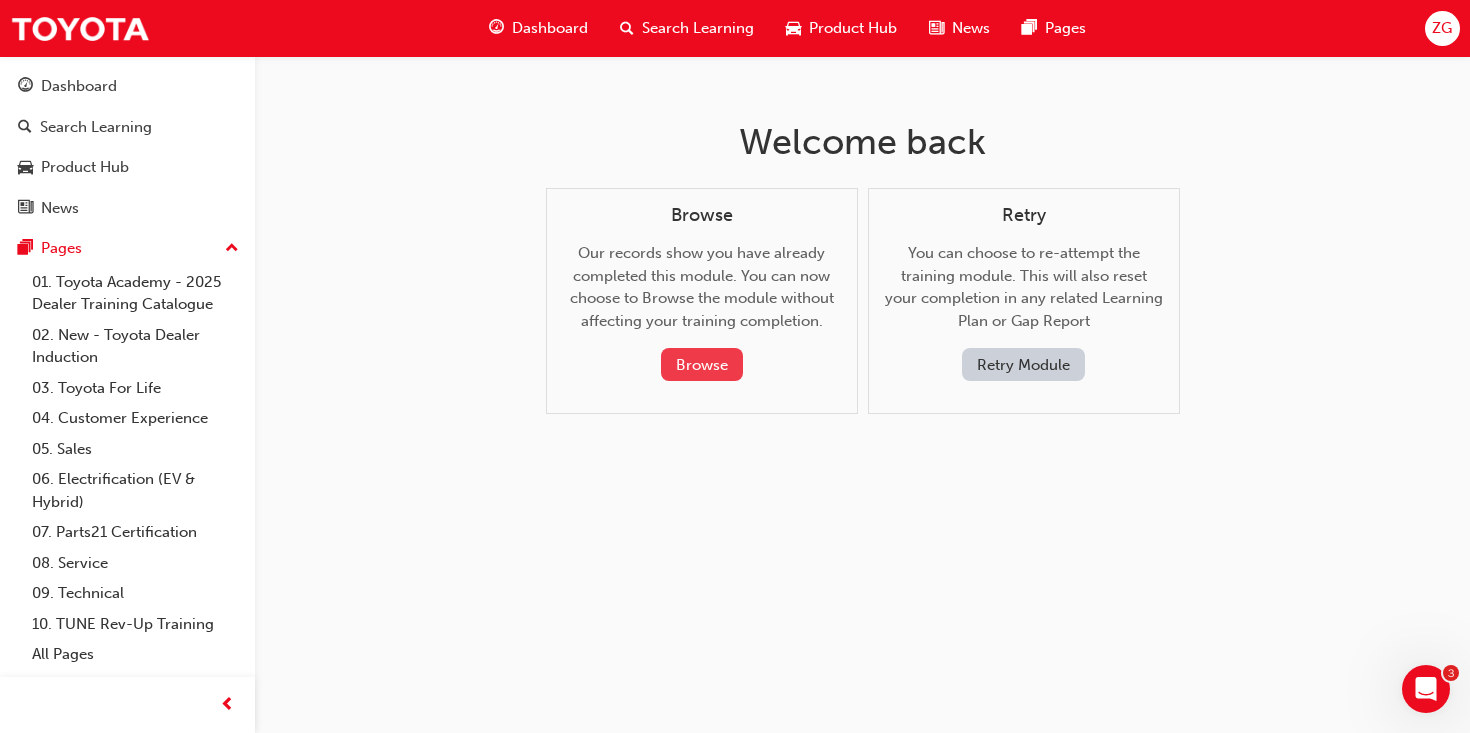 click on "Browse" at bounding box center (702, 364) 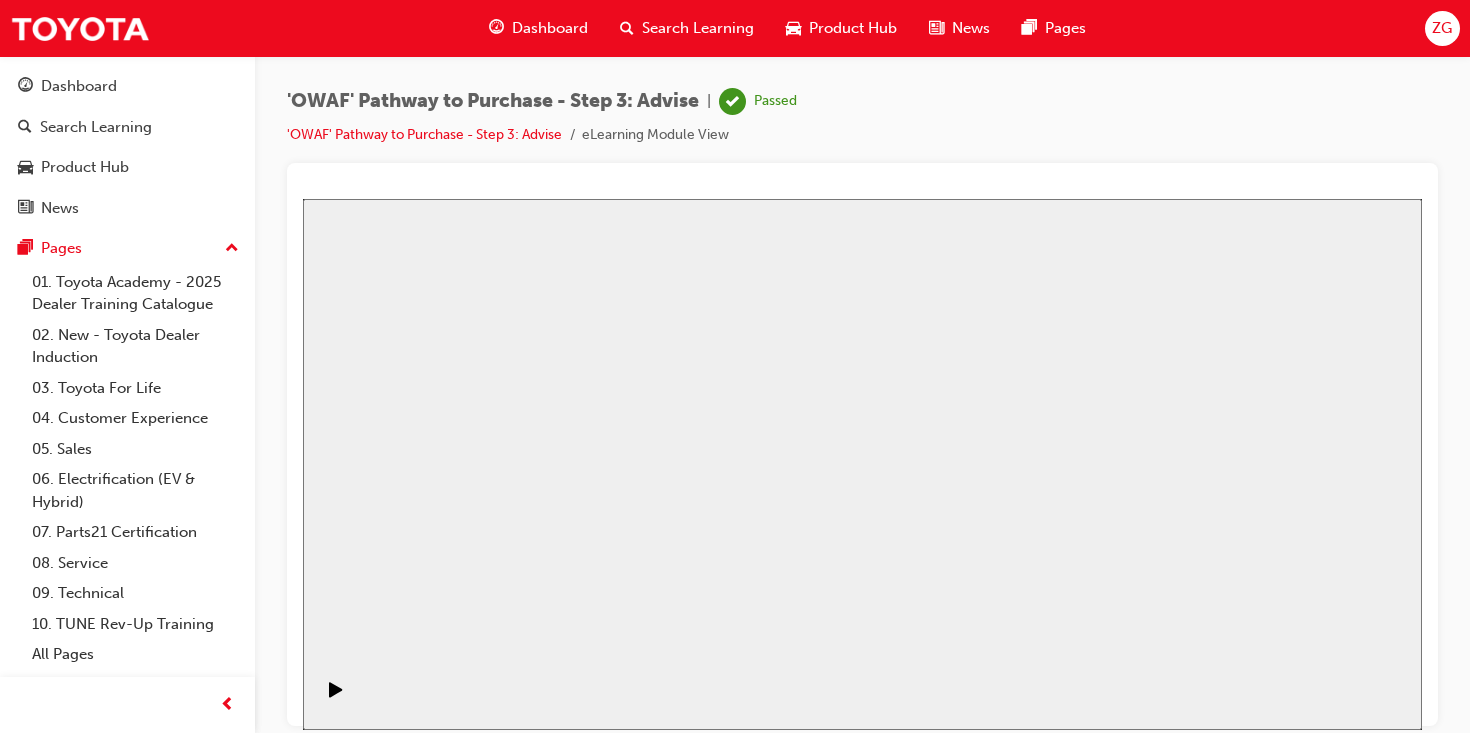 scroll, scrollTop: 0, scrollLeft: 0, axis: both 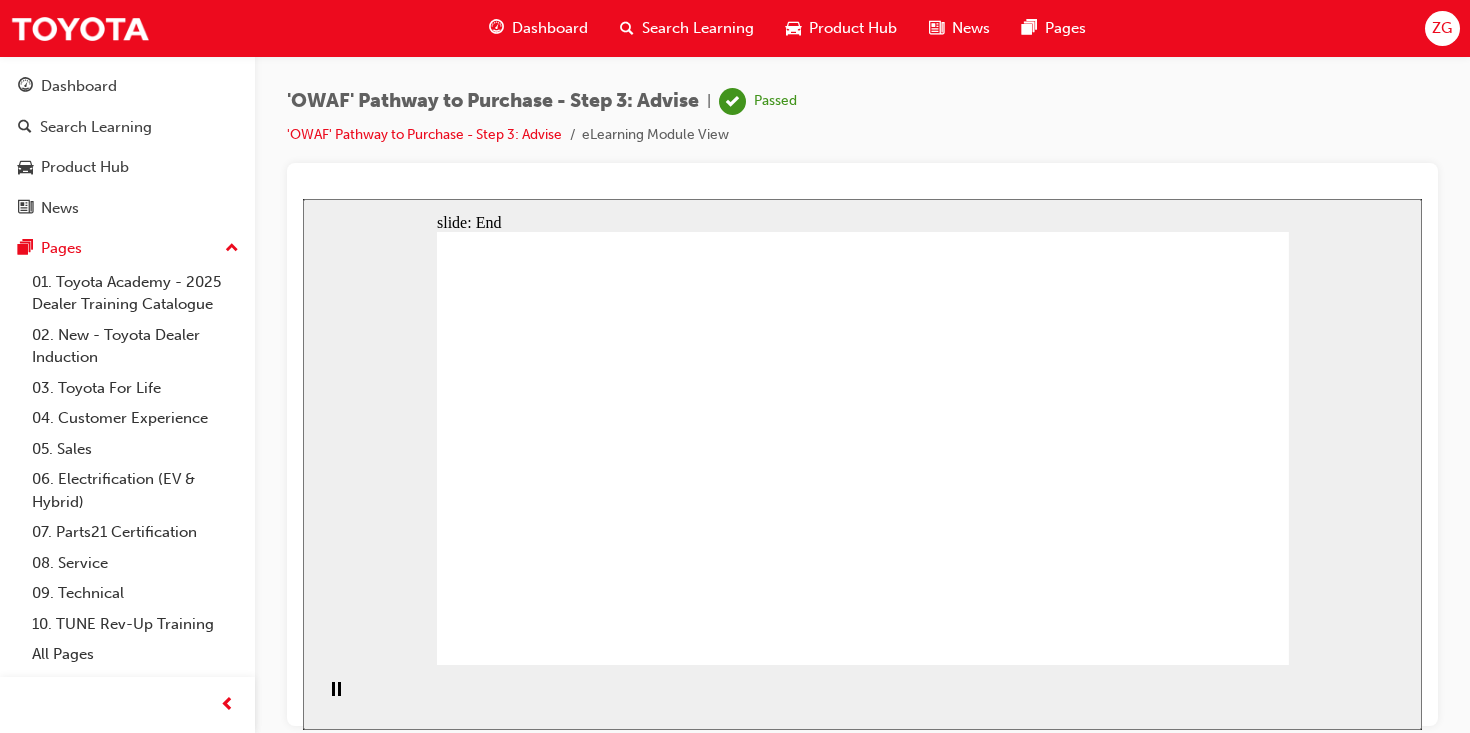 click 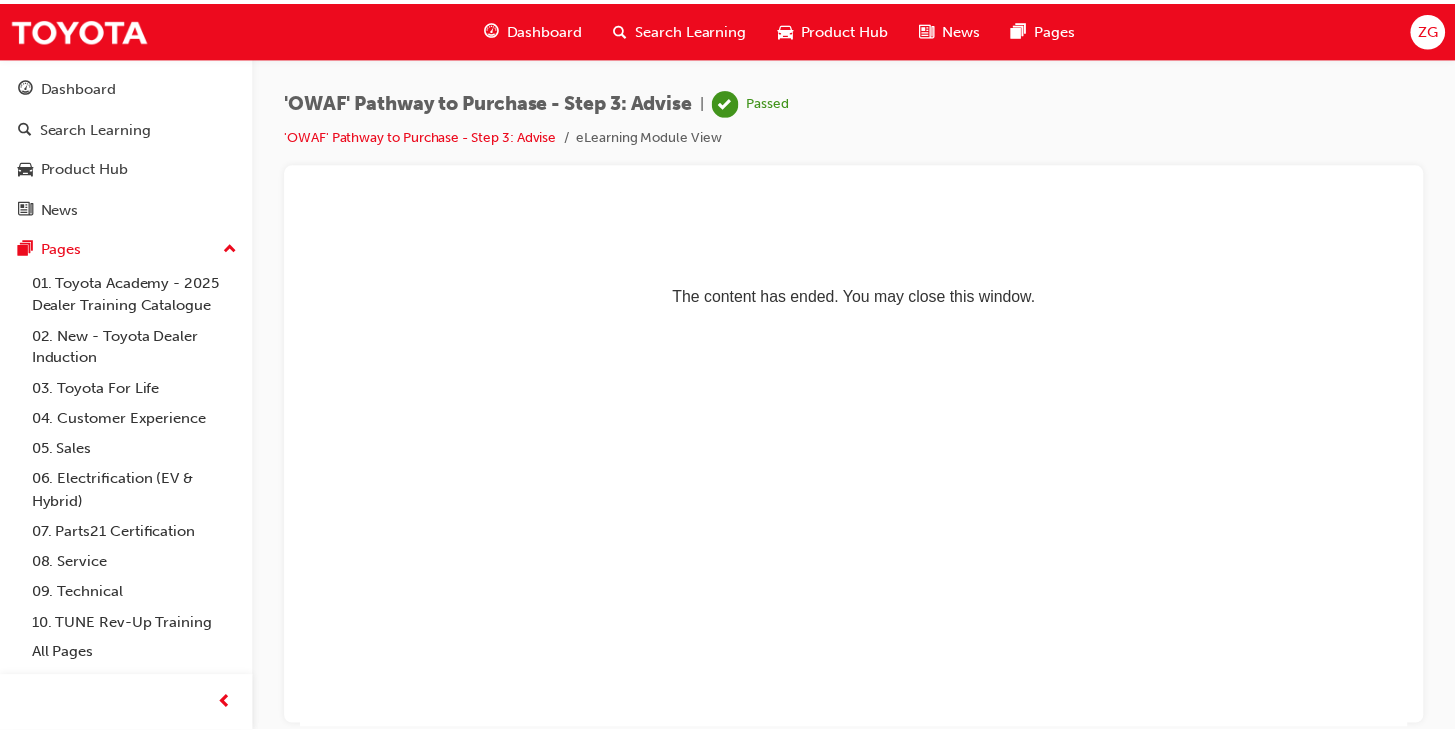 scroll, scrollTop: 0, scrollLeft: 0, axis: both 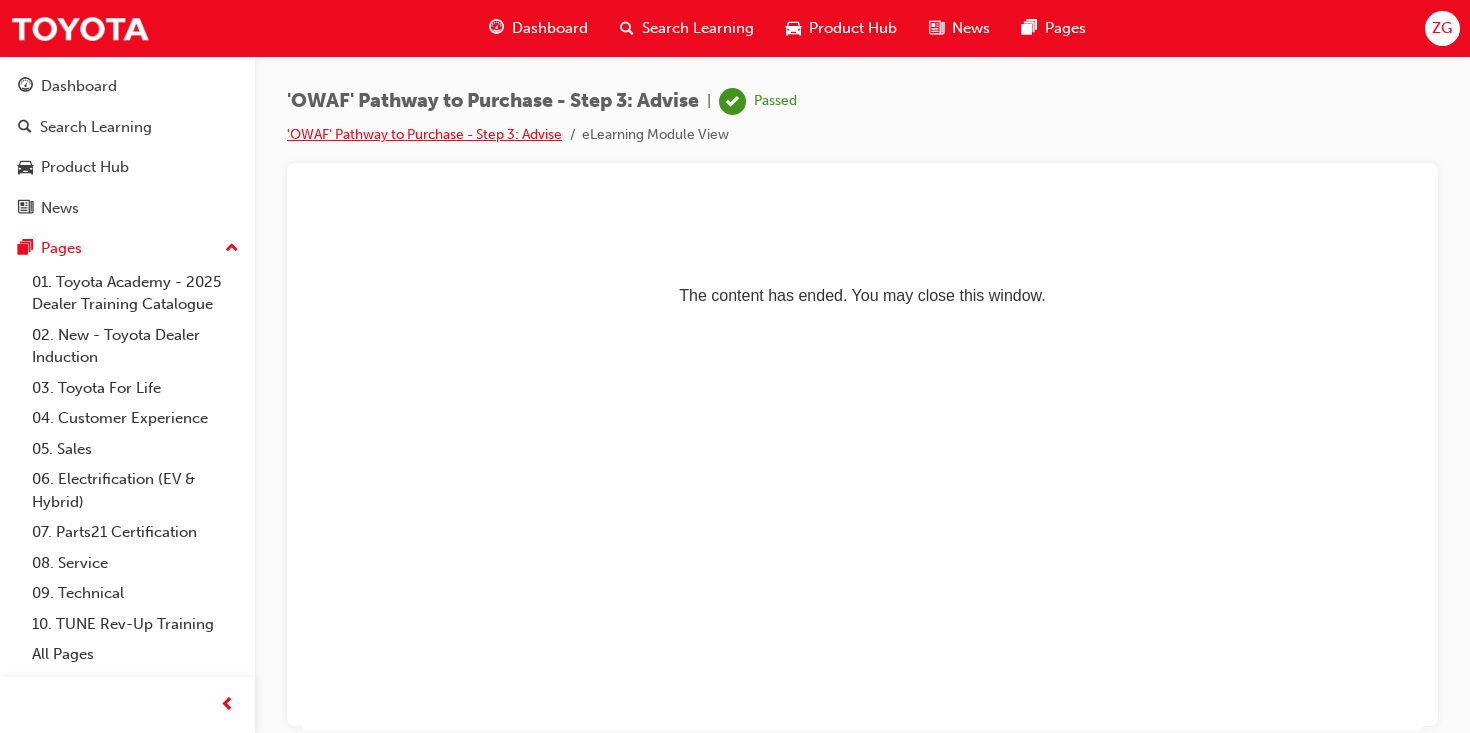 click on "'OWAF' Pathway to Purchase - Step 3: Advise" at bounding box center [424, 134] 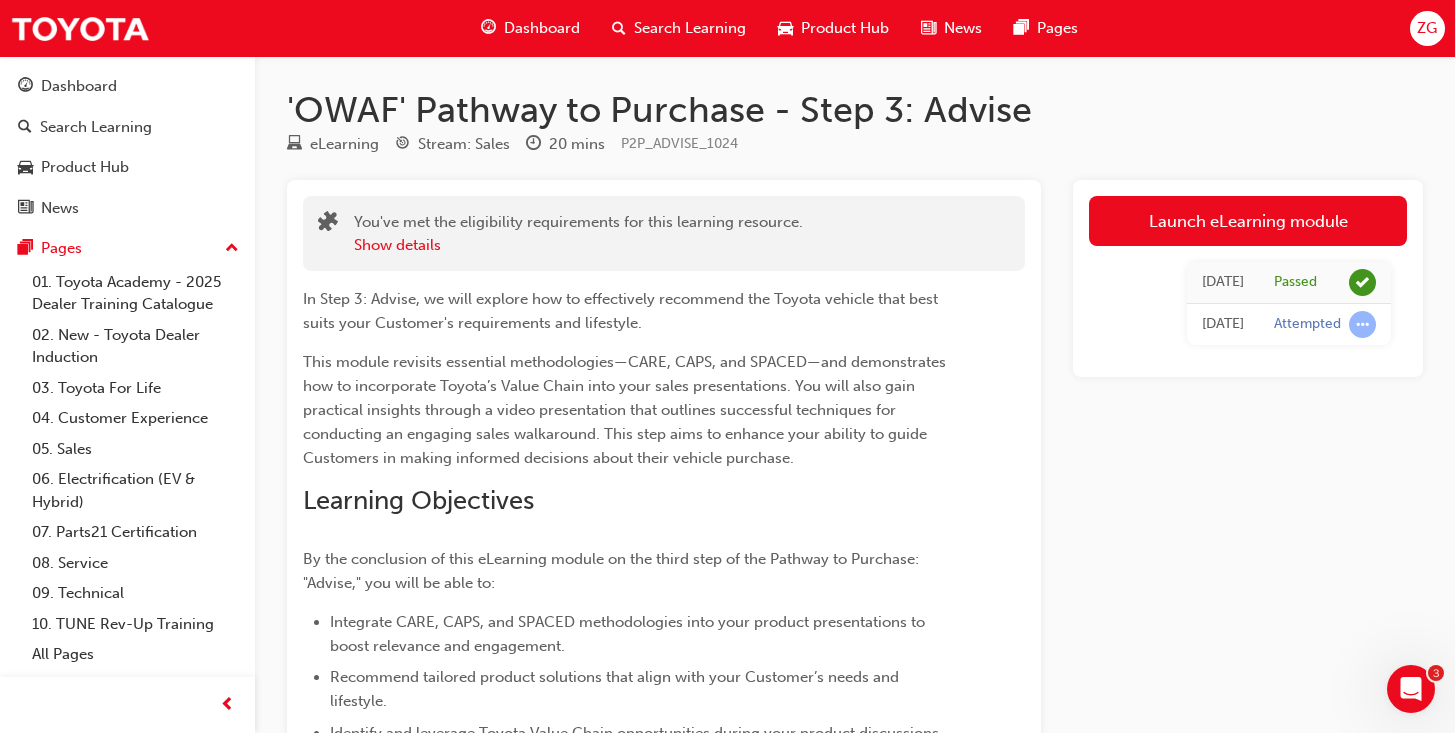 click on "Dashboard" at bounding box center [542, 28] 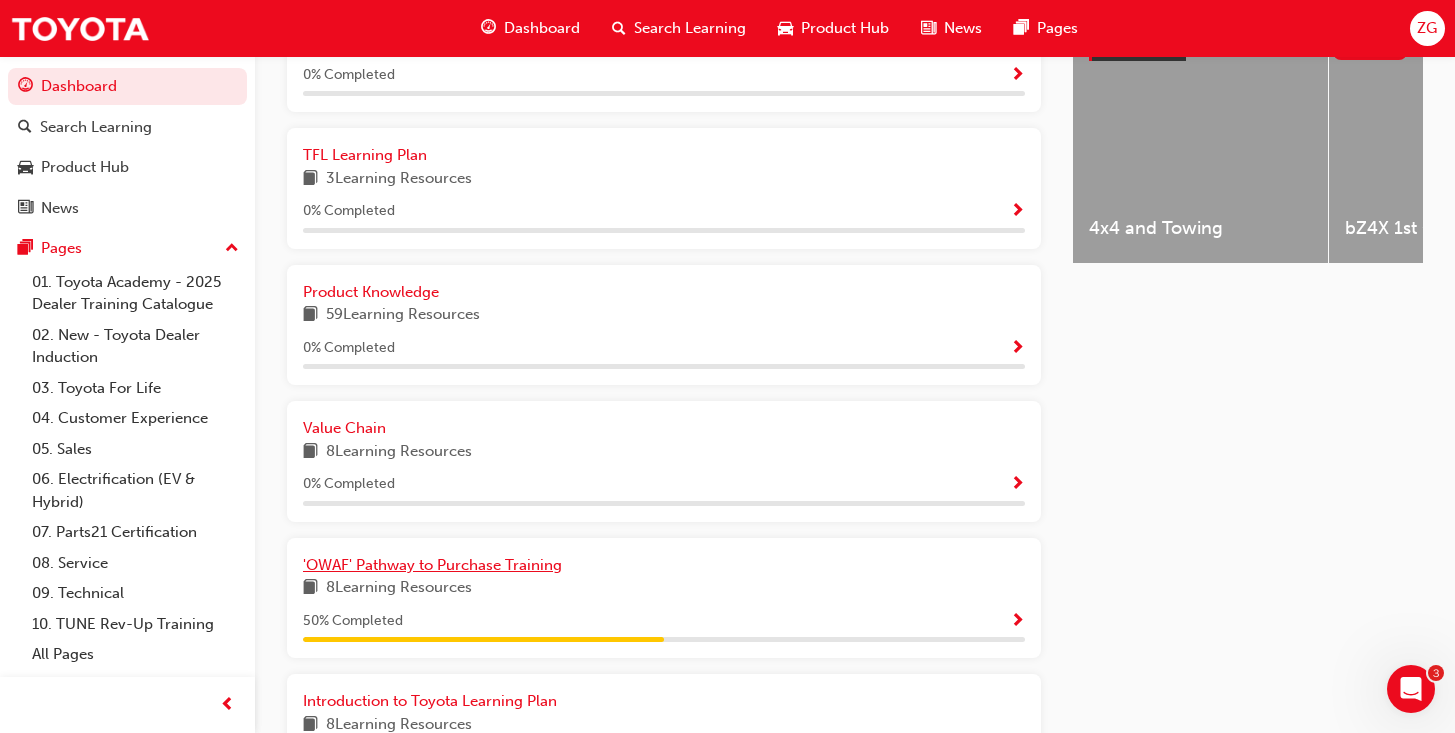 scroll, scrollTop: 909, scrollLeft: 0, axis: vertical 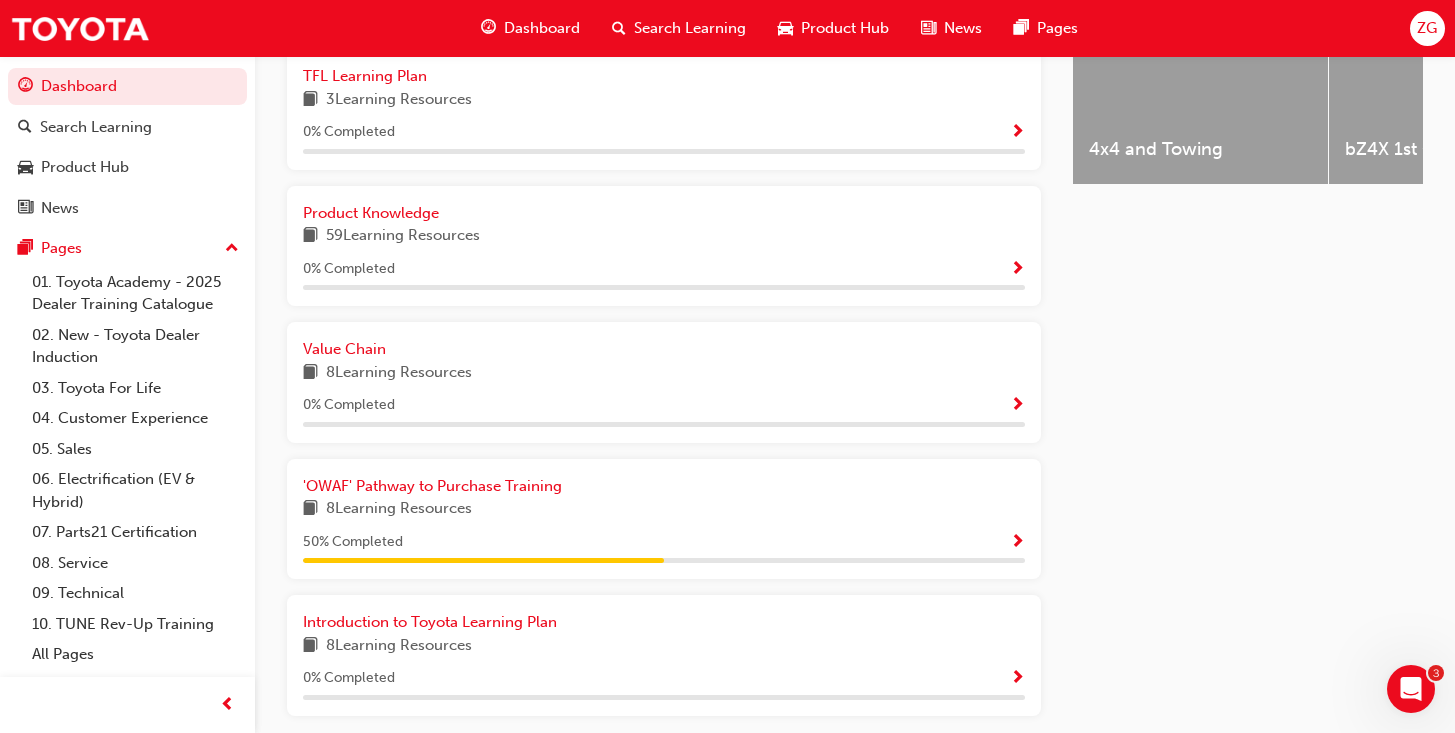 click on "'OWAF' Pathway to Purchase Training 8  Learning Resources 50 % Completed" at bounding box center (664, 519) 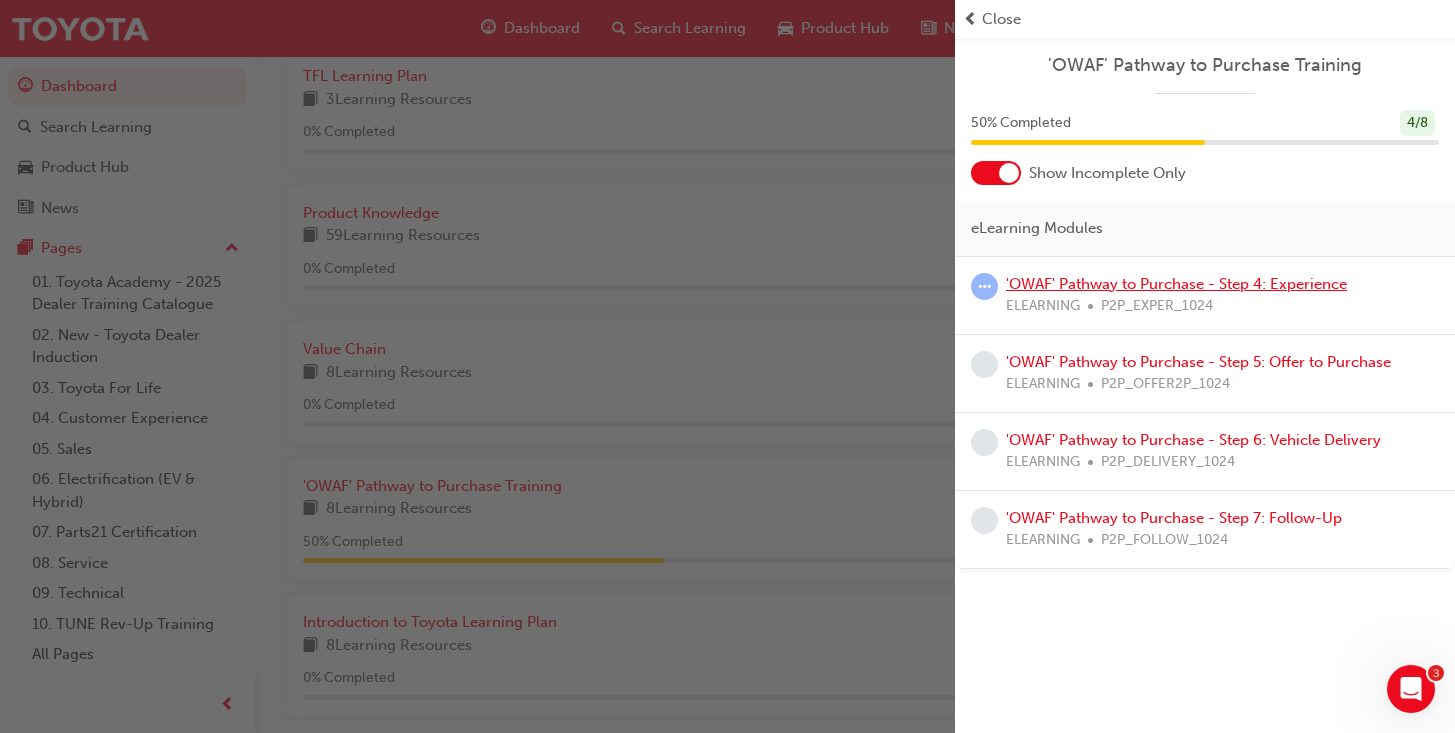 click on "'OWAF' Pathway to Purchase - Step 4: Experience" at bounding box center [1176, 284] 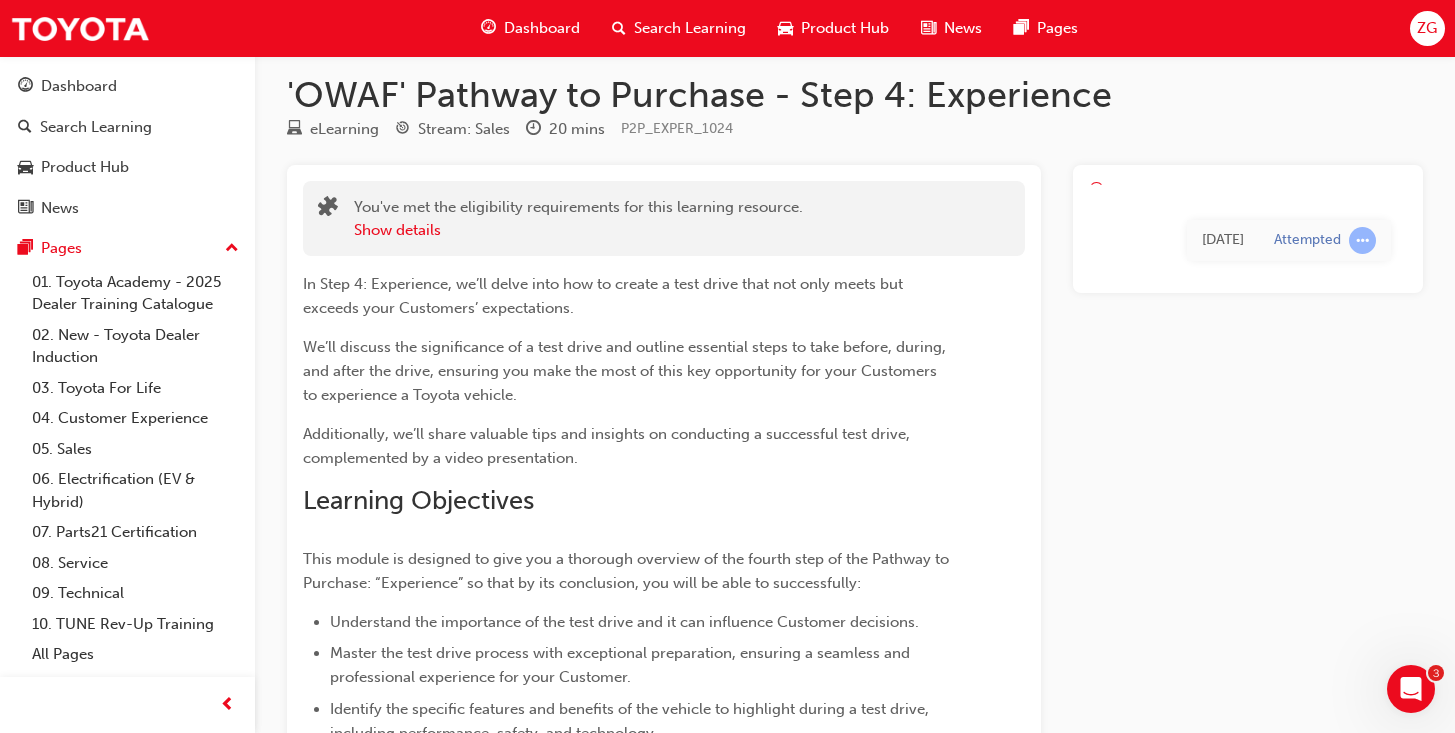 scroll, scrollTop: 0, scrollLeft: 0, axis: both 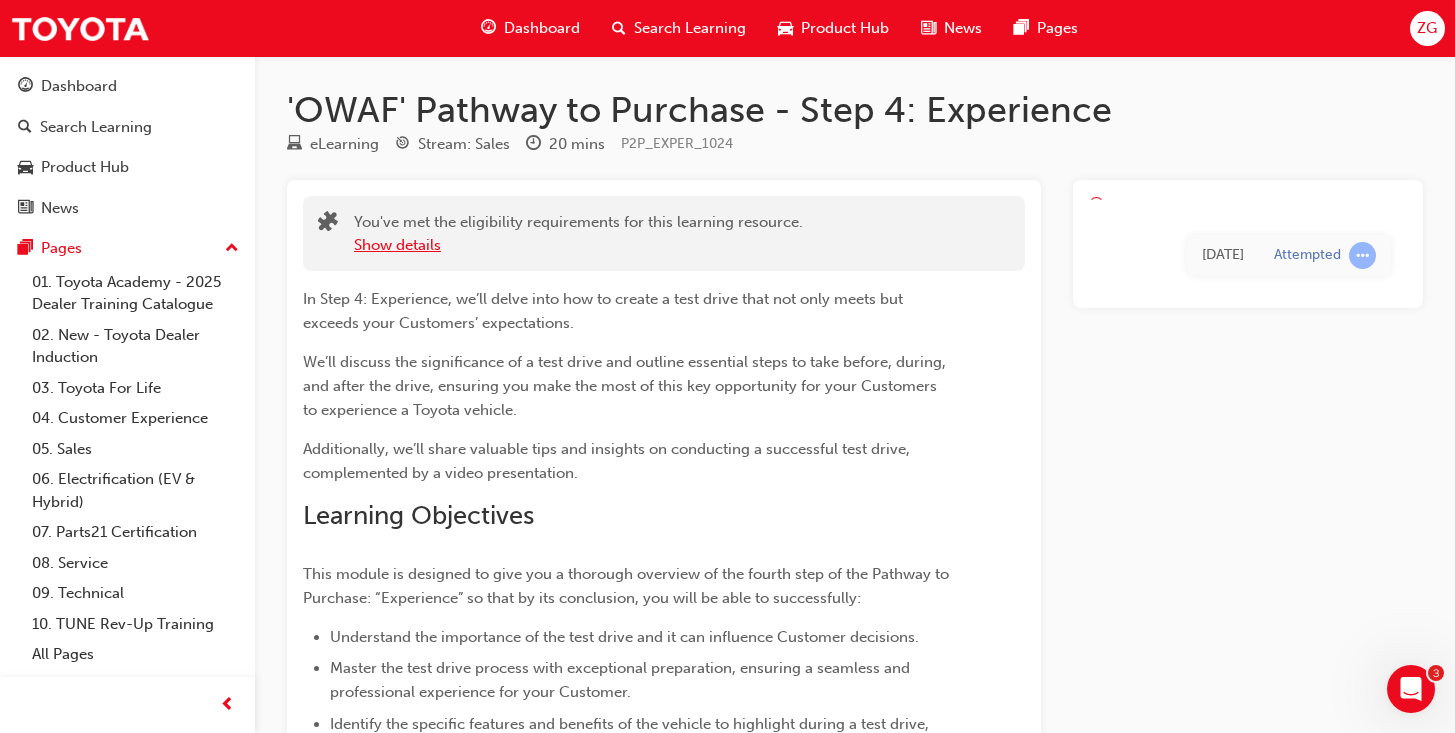 click on "Show details" at bounding box center [397, 245] 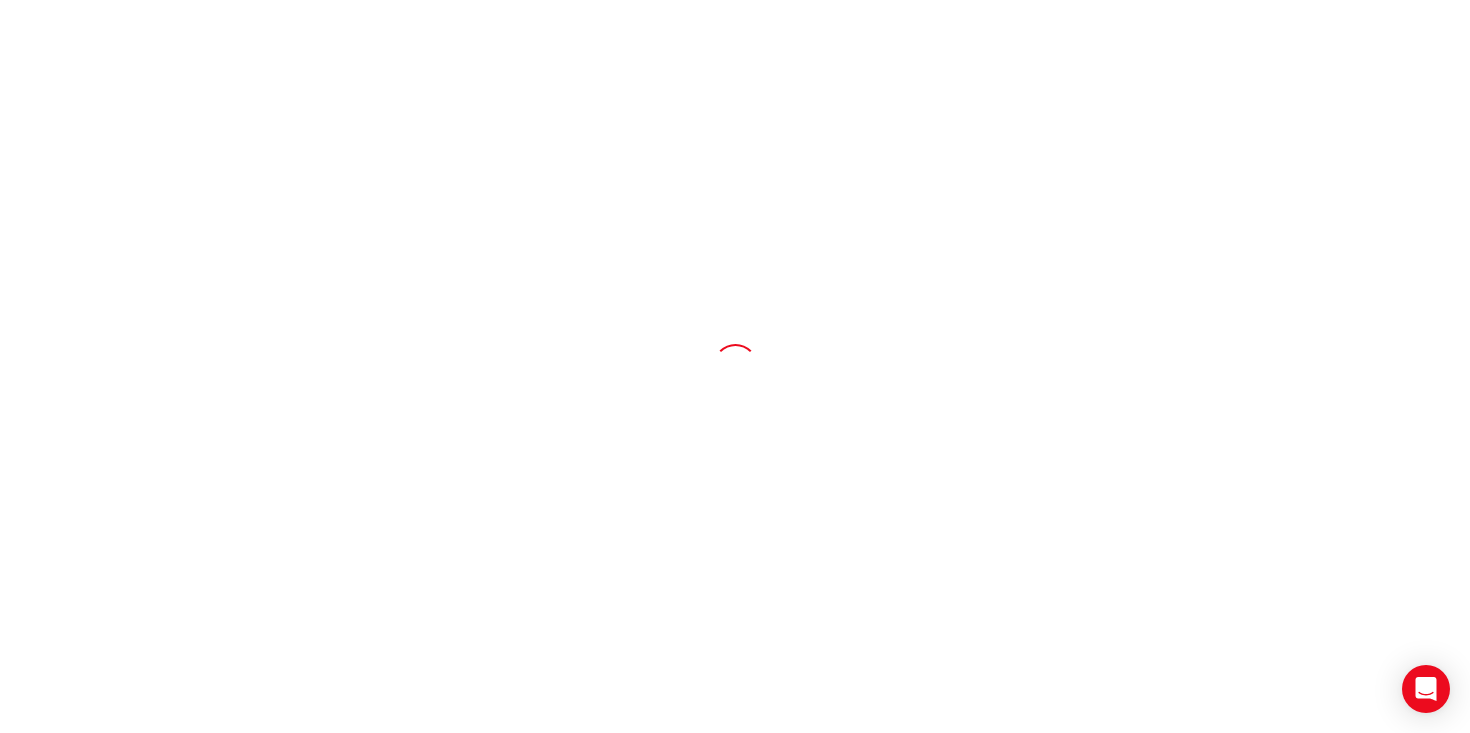 scroll, scrollTop: 0, scrollLeft: 0, axis: both 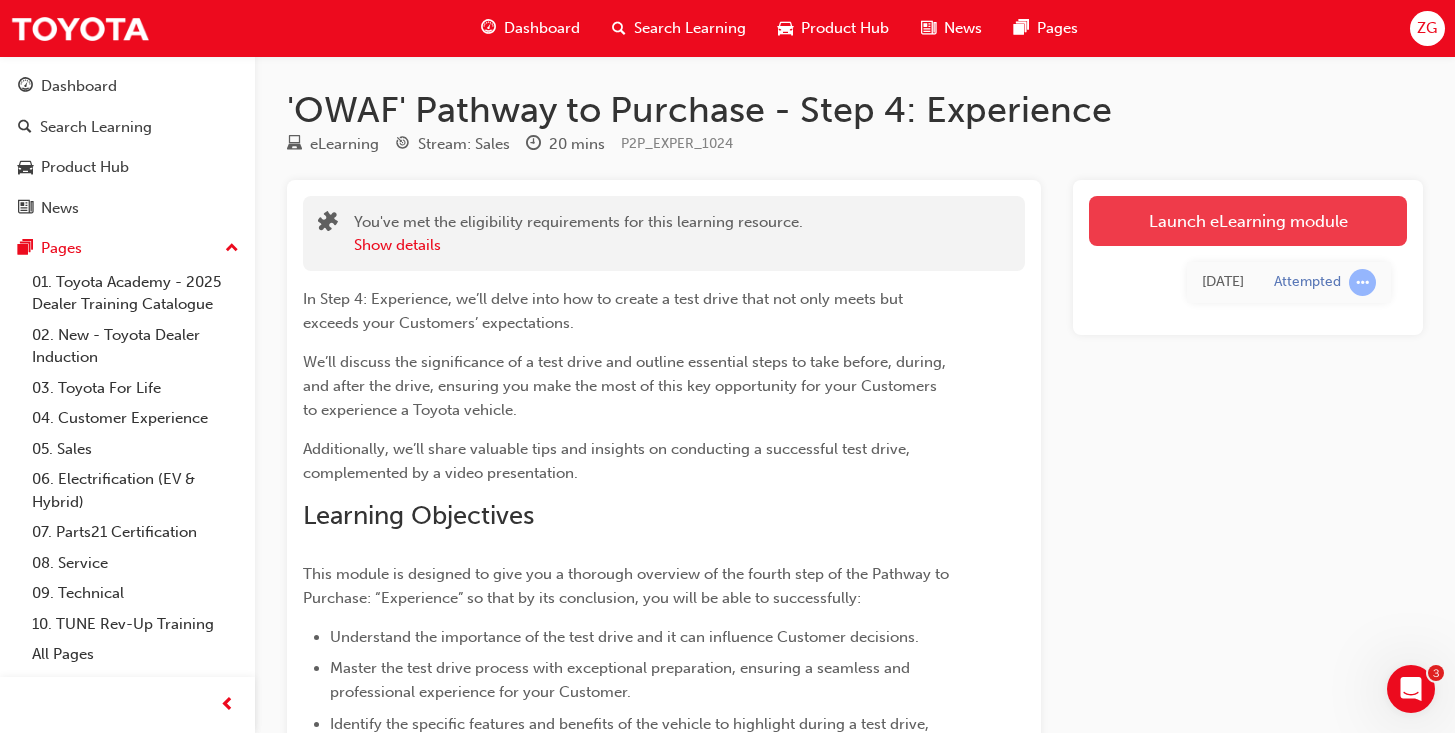 click on "Launch eLearning module" at bounding box center (1248, 221) 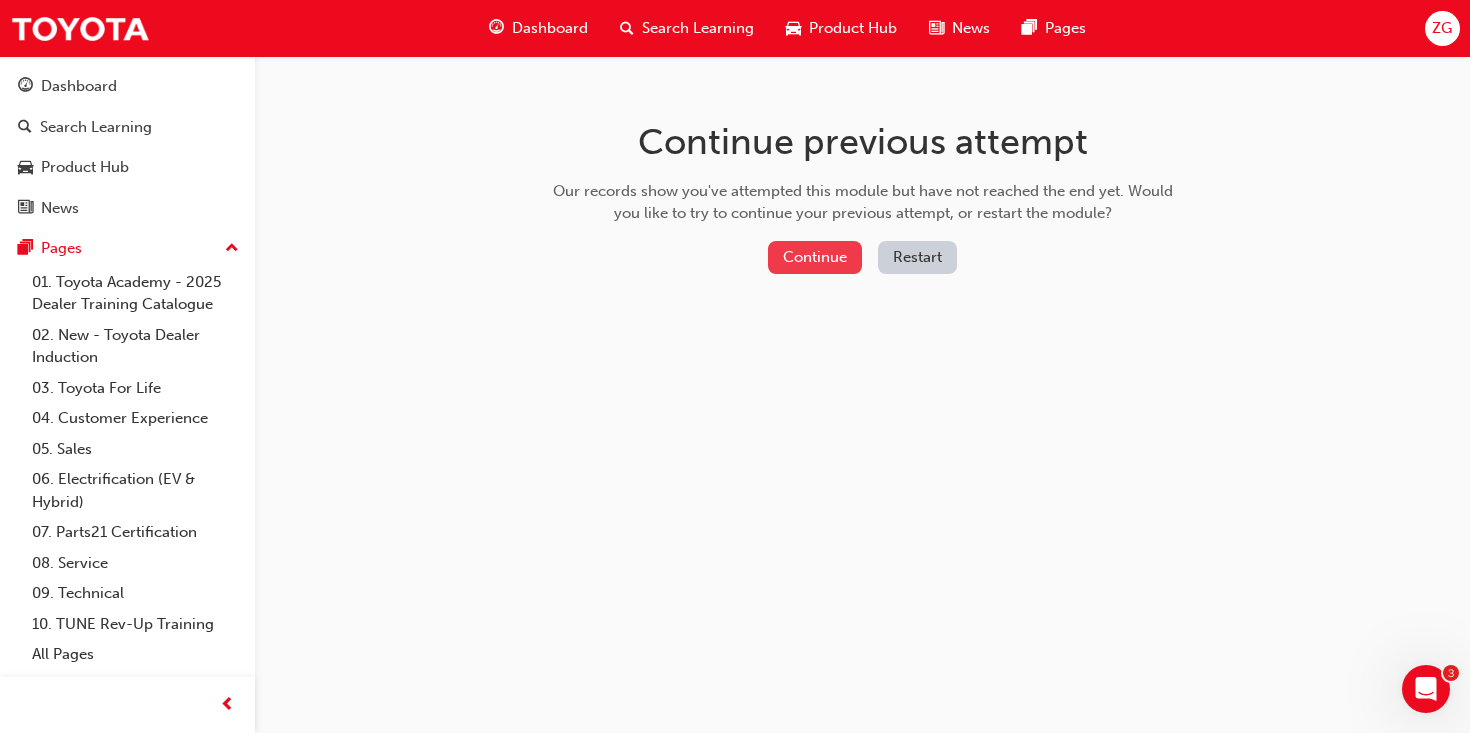 click on "Continue" at bounding box center [815, 257] 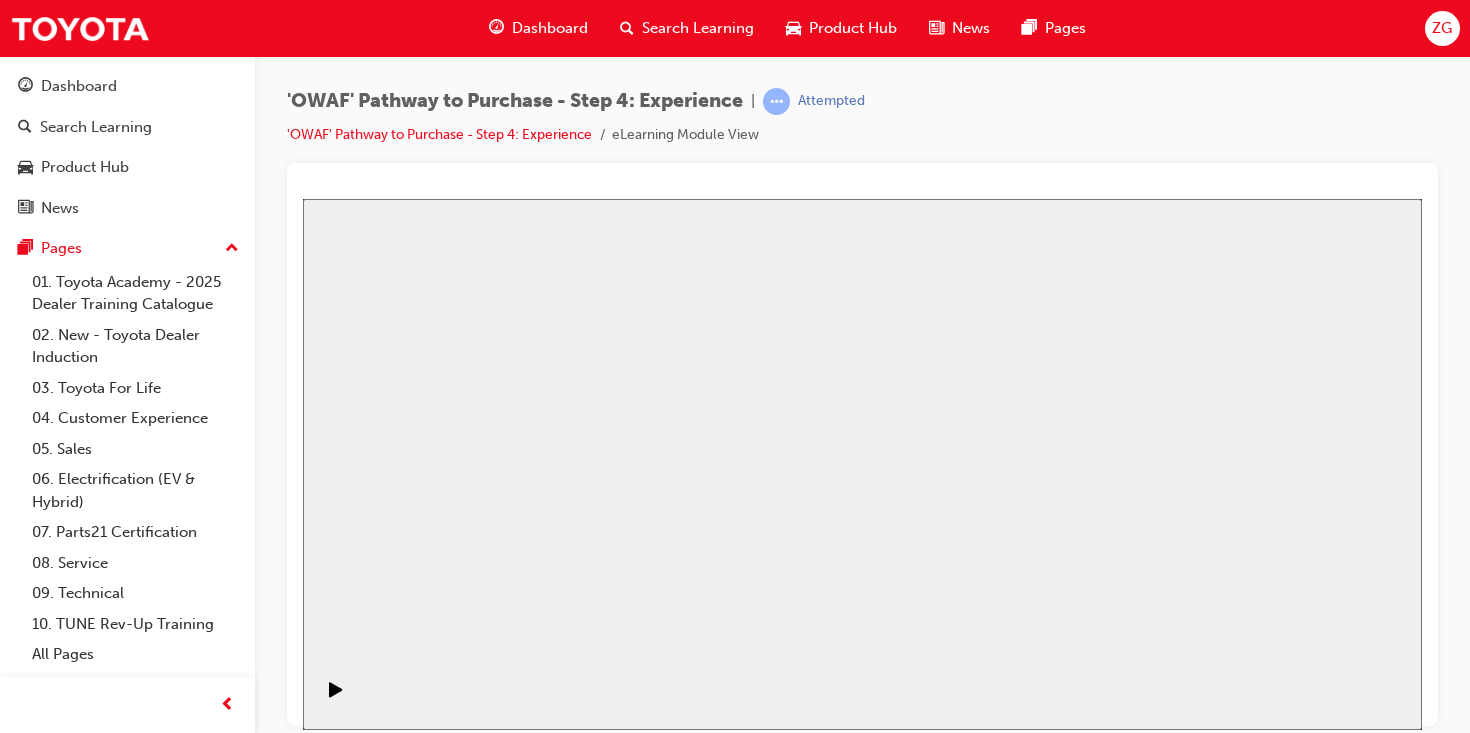 scroll, scrollTop: 0, scrollLeft: 0, axis: both 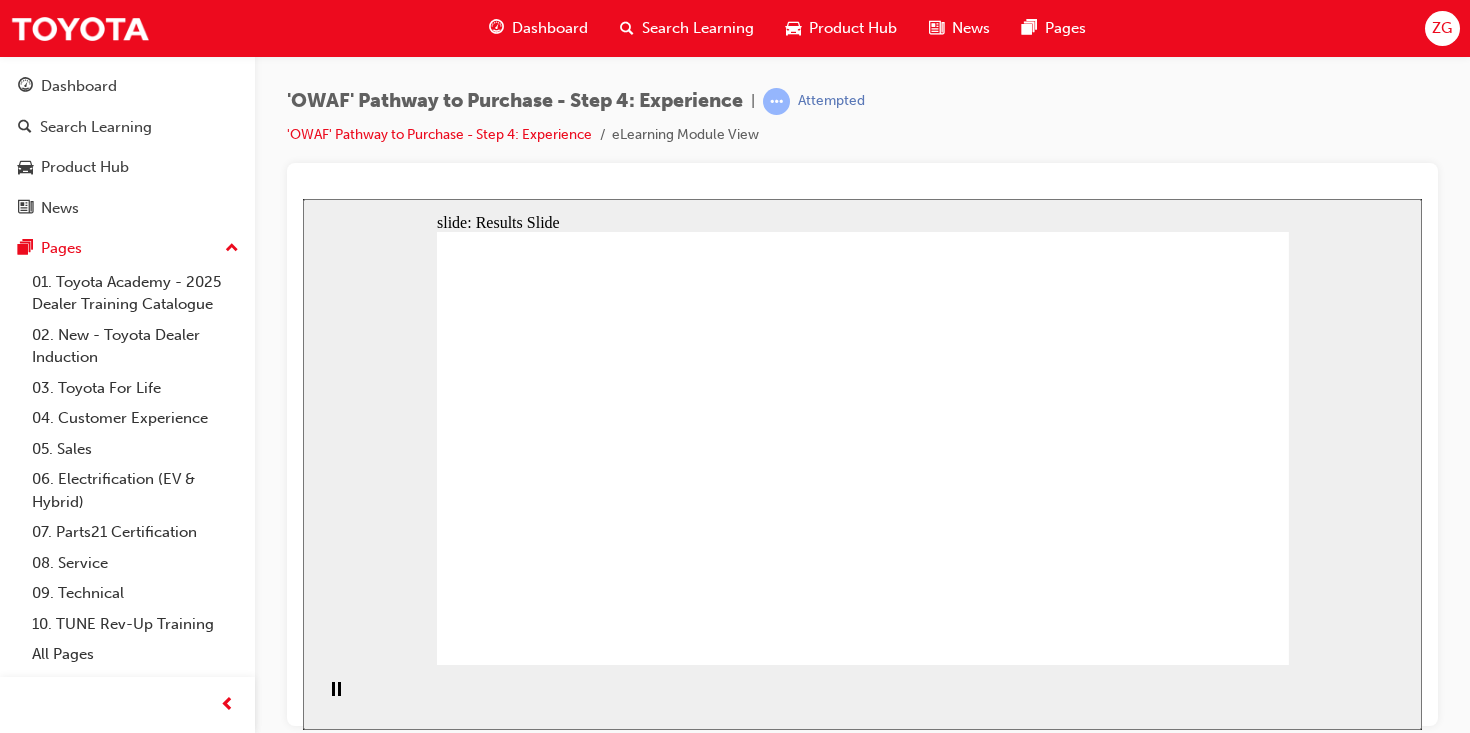click 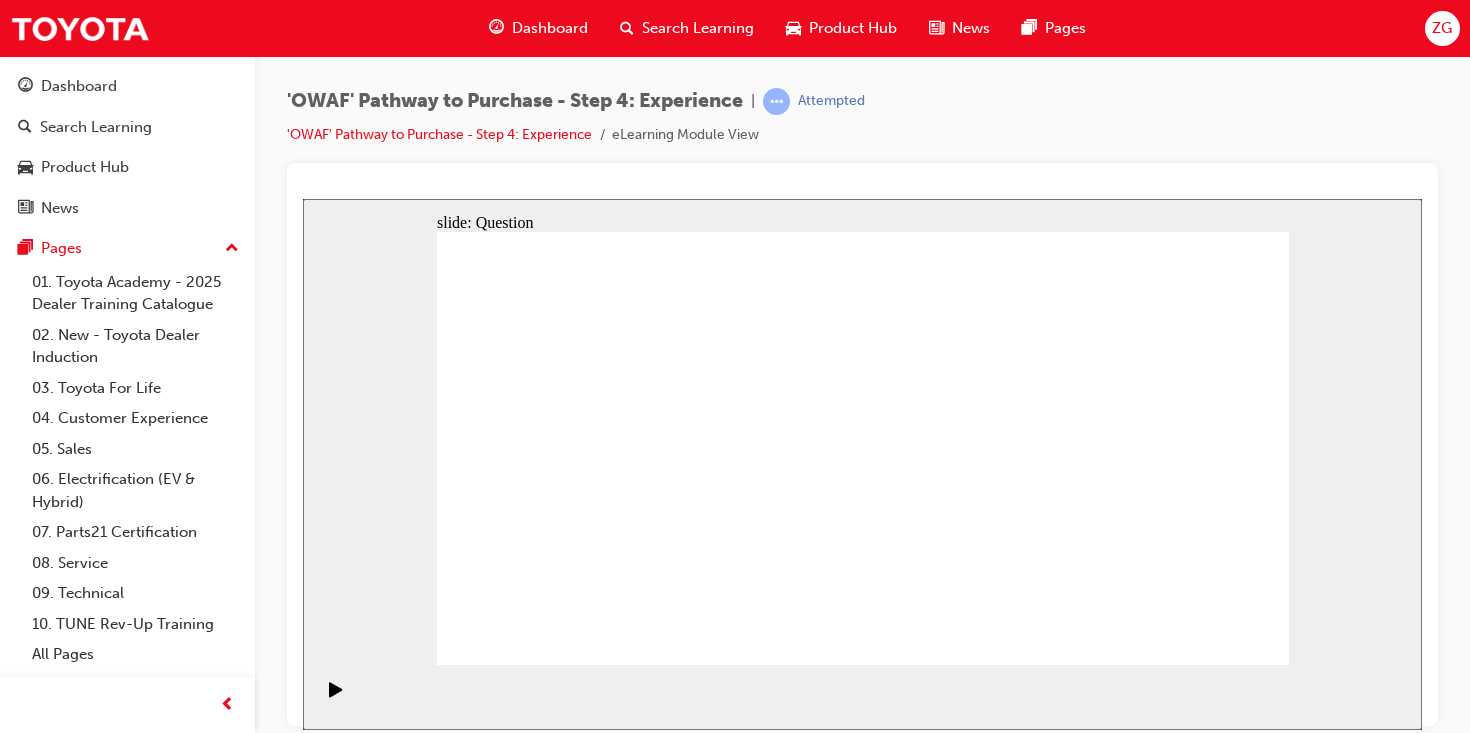 click 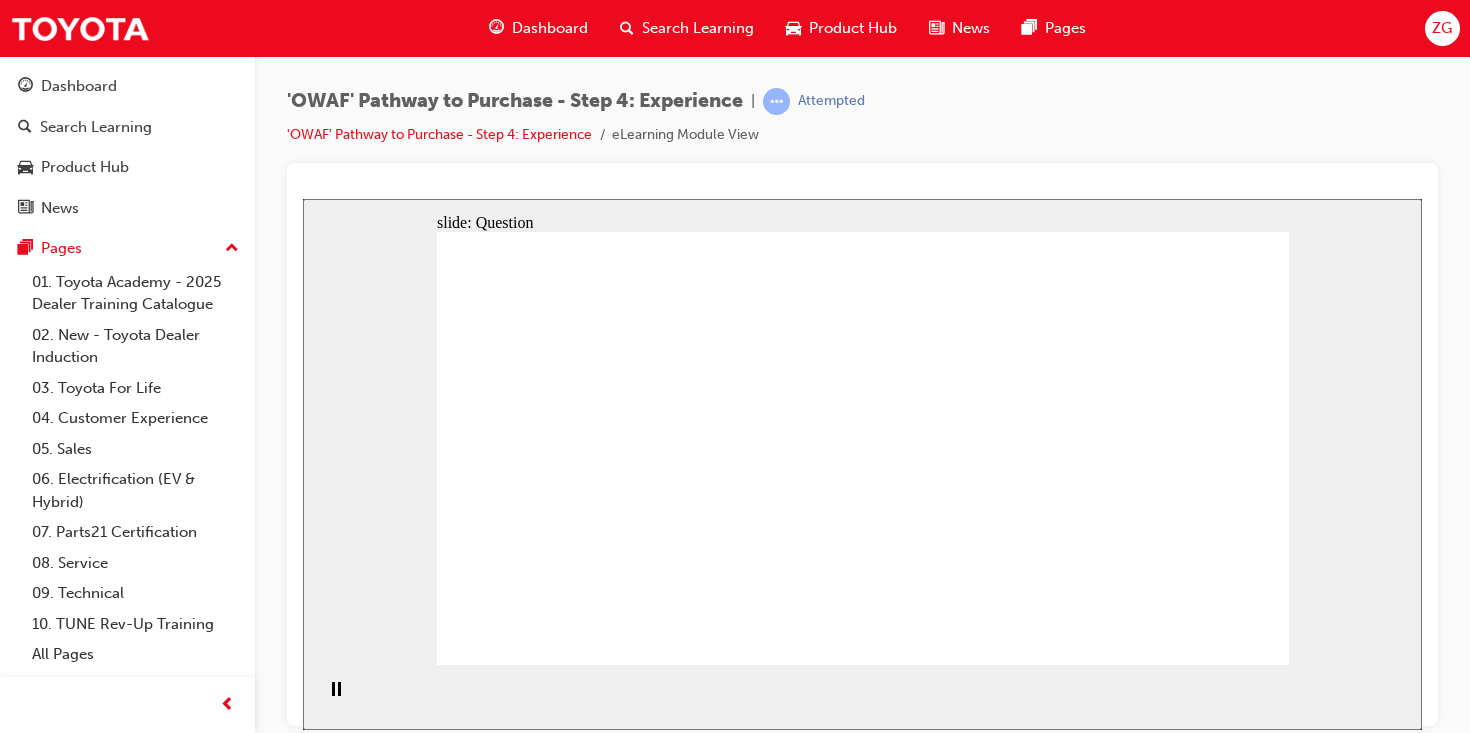 drag, startPoint x: 1086, startPoint y: 509, endPoint x: 614, endPoint y: 508, distance: 472.00107 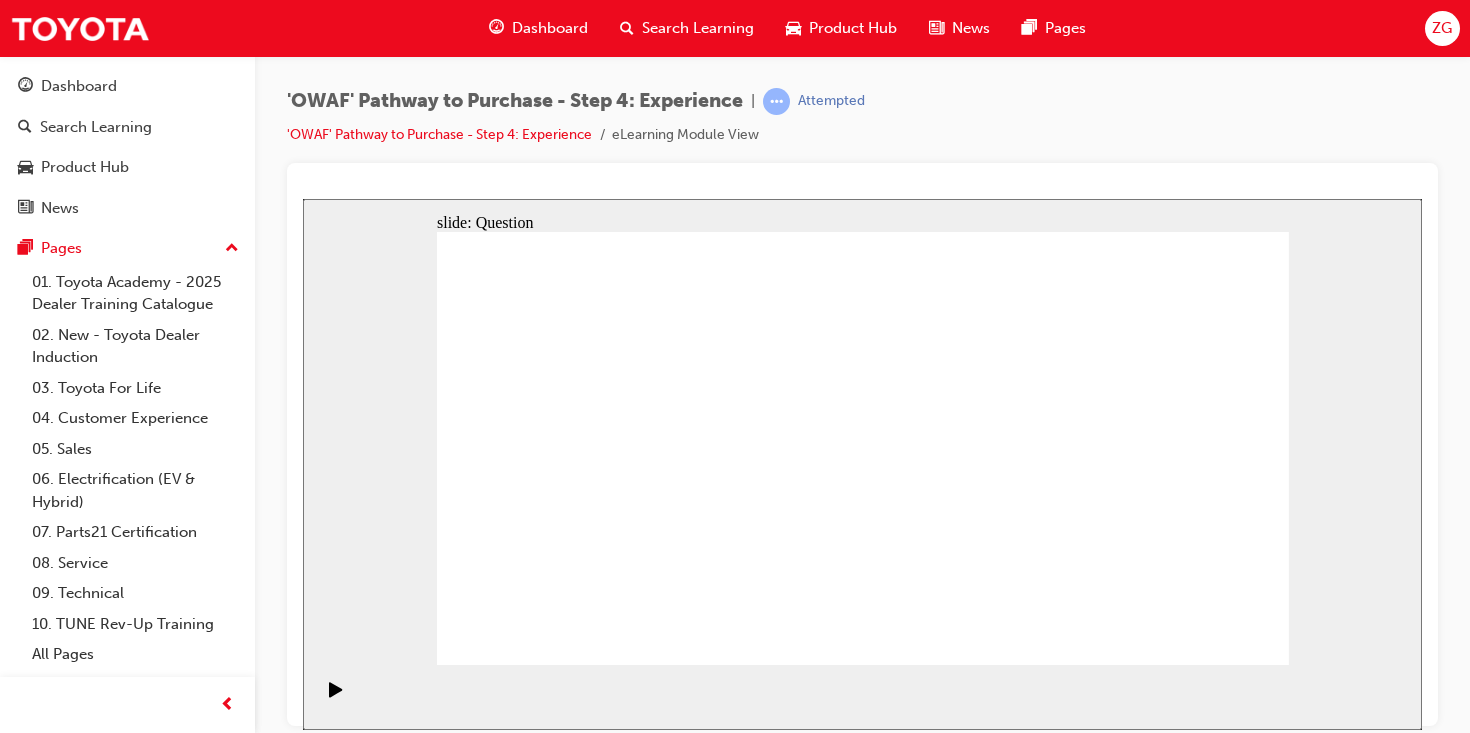 drag, startPoint x: 1141, startPoint y: 499, endPoint x: 896, endPoint y: 542, distance: 248.74484 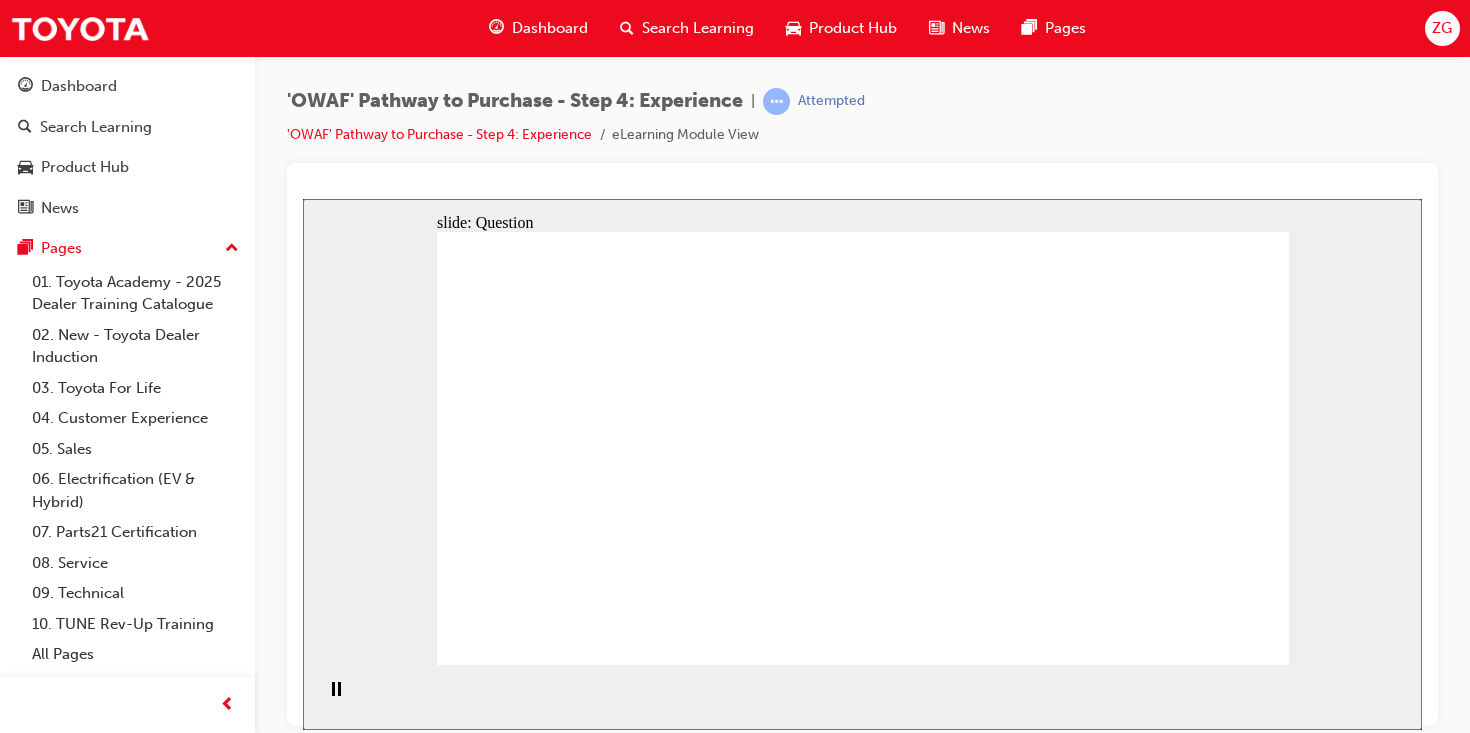 click 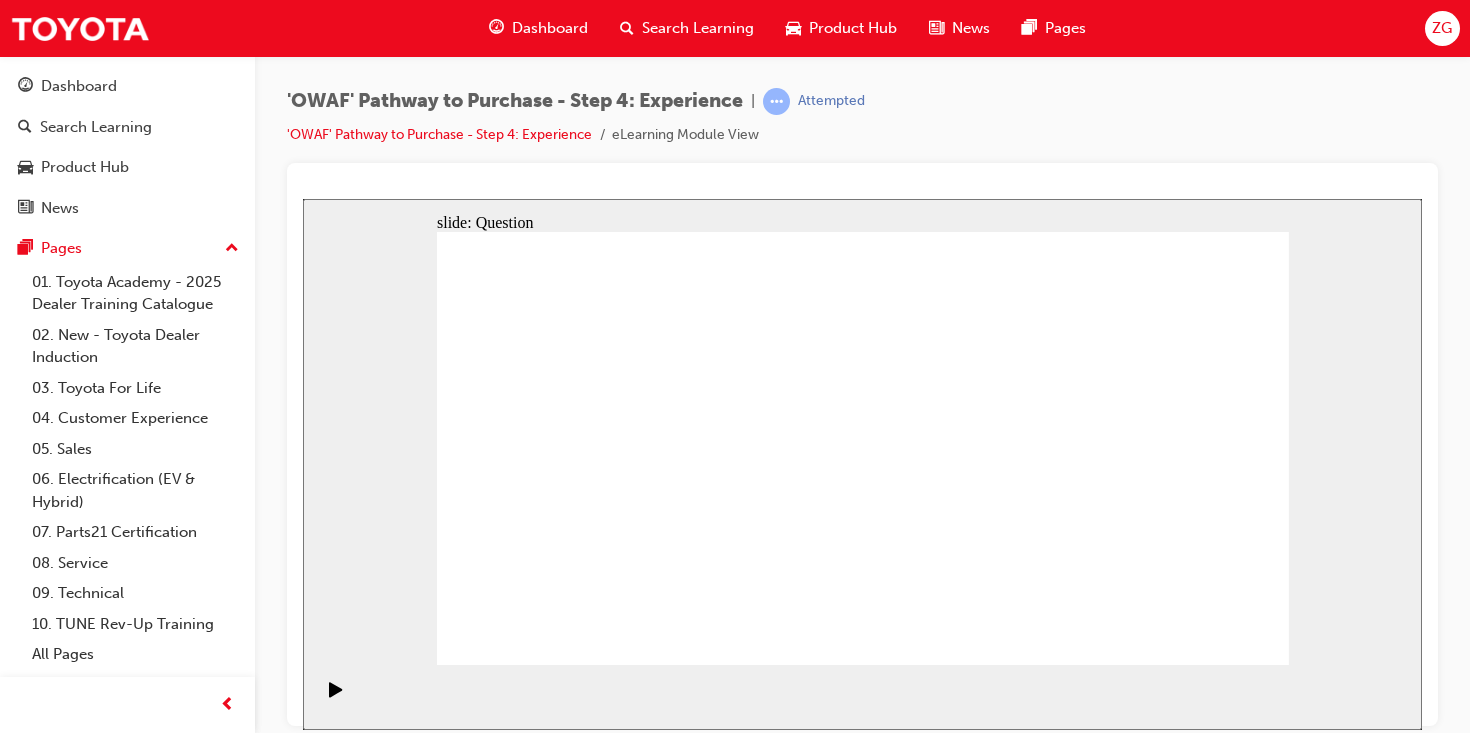 drag, startPoint x: 1173, startPoint y: 511, endPoint x: 903, endPoint y: 529, distance: 270.59933 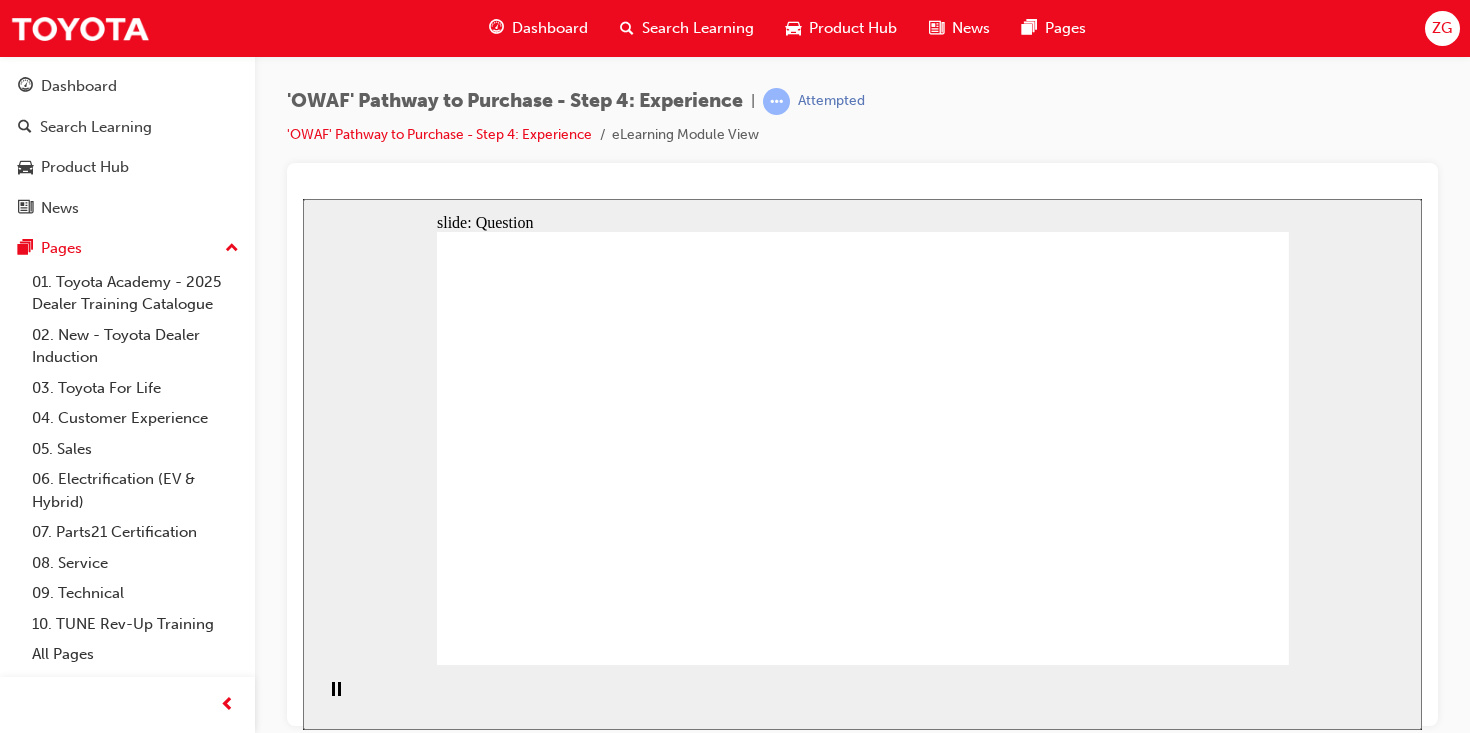 click 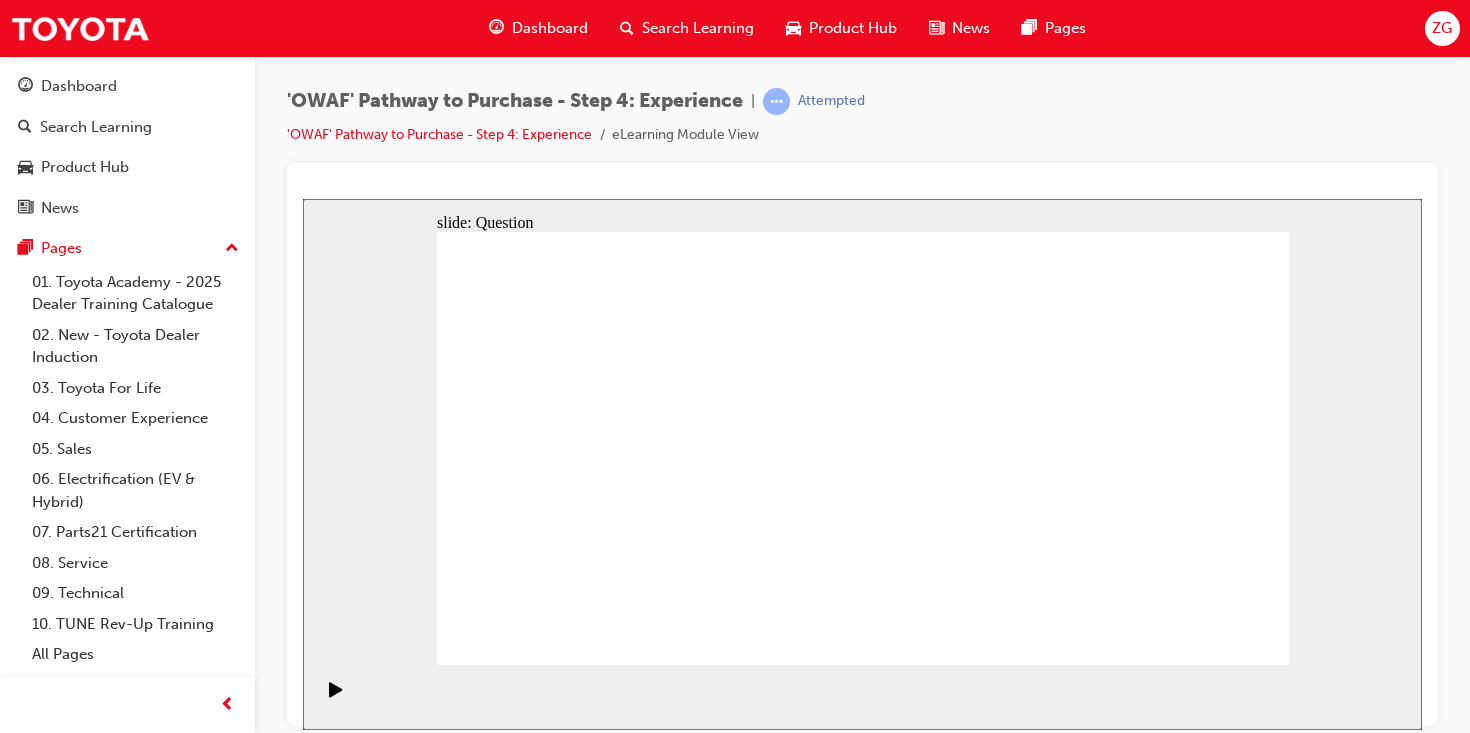 drag, startPoint x: 922, startPoint y: 553, endPoint x: 837, endPoint y: 423, distance: 155.32225 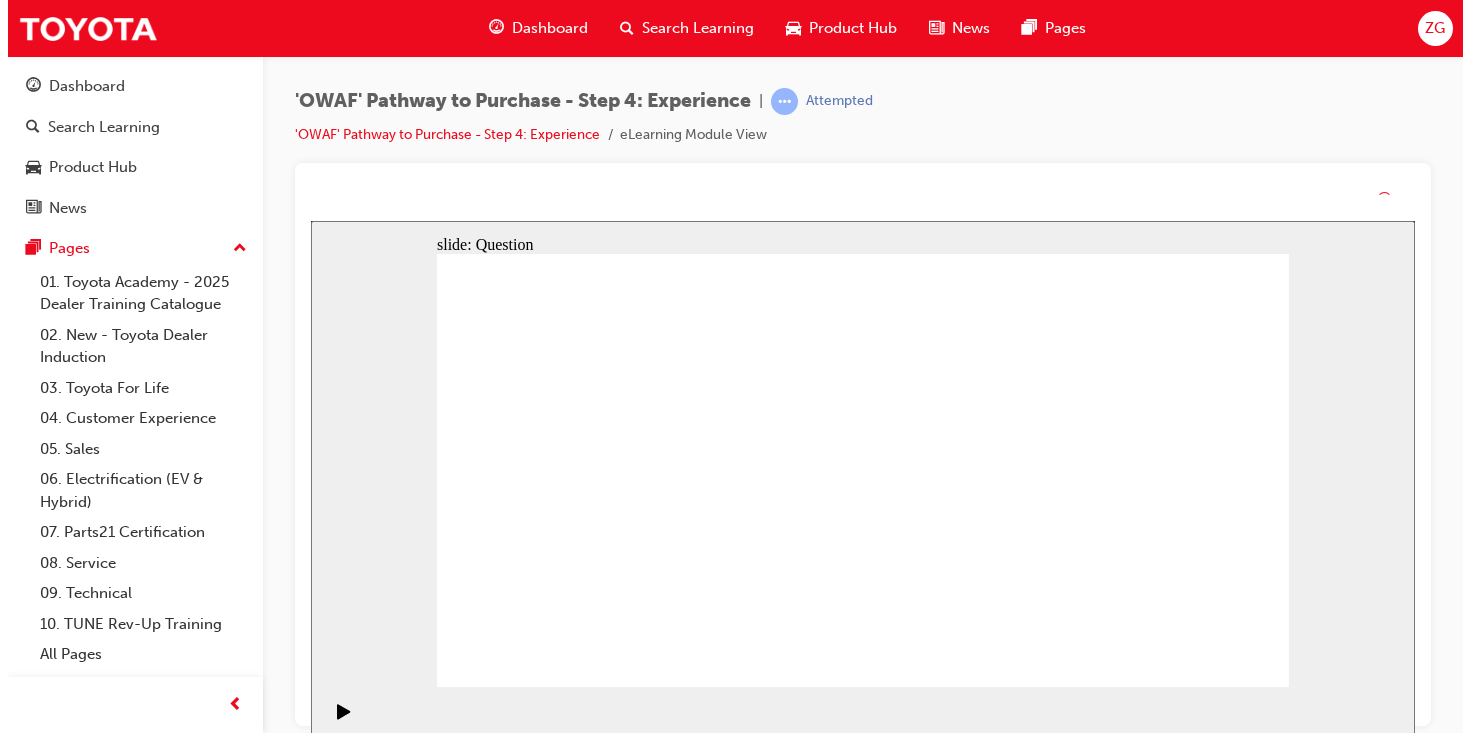 drag, startPoint x: 928, startPoint y: 539, endPoint x: 905, endPoint y: 555, distance: 28.01785 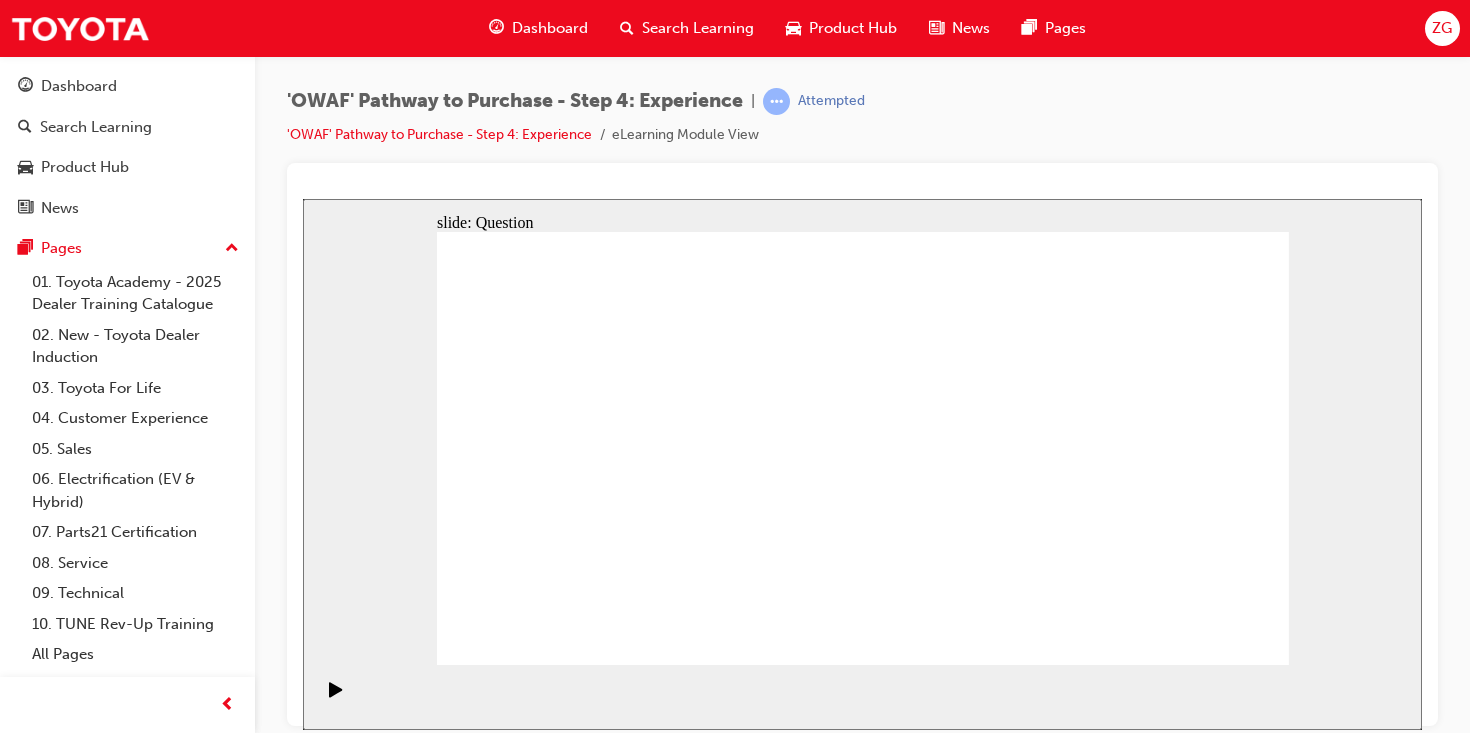click 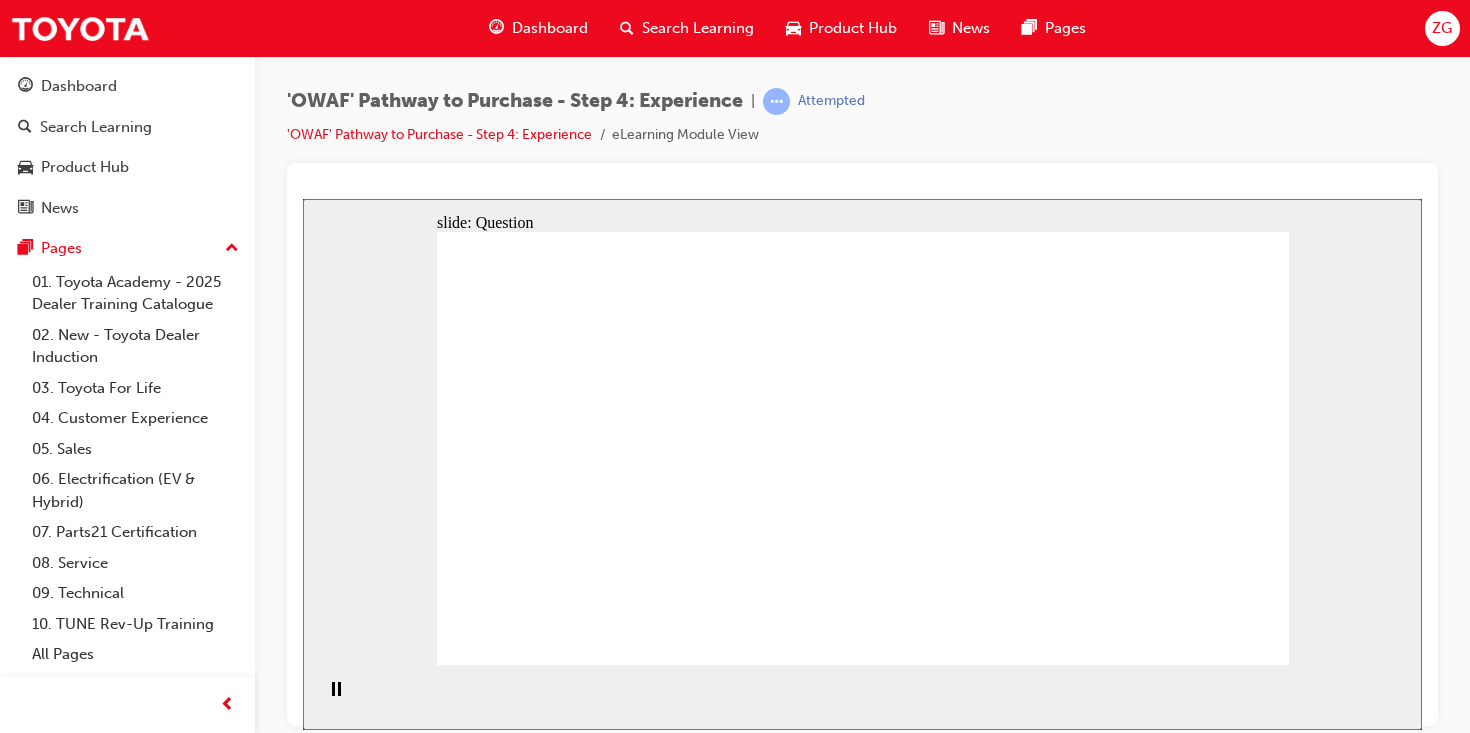 click 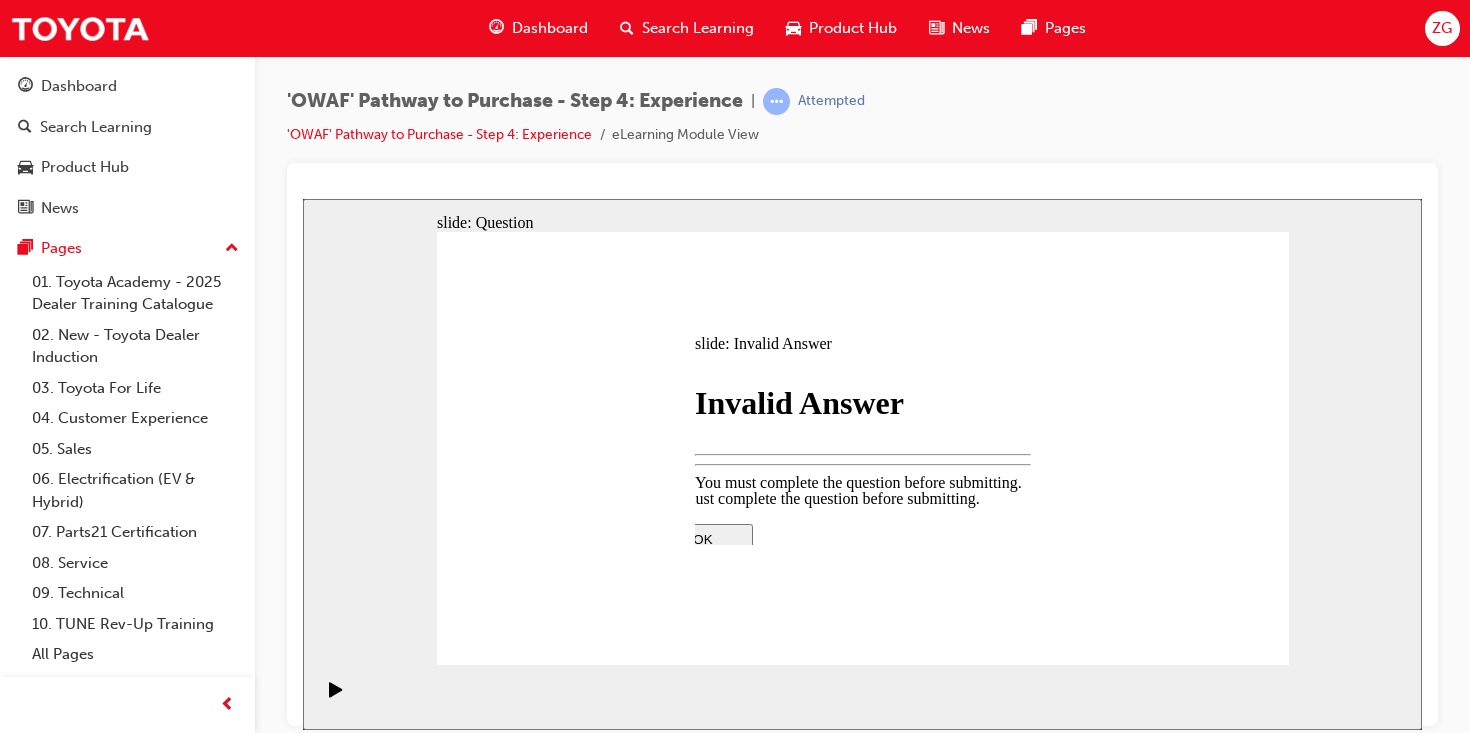 drag, startPoint x: 911, startPoint y: 477, endPoint x: 898, endPoint y: 489, distance: 17.691807 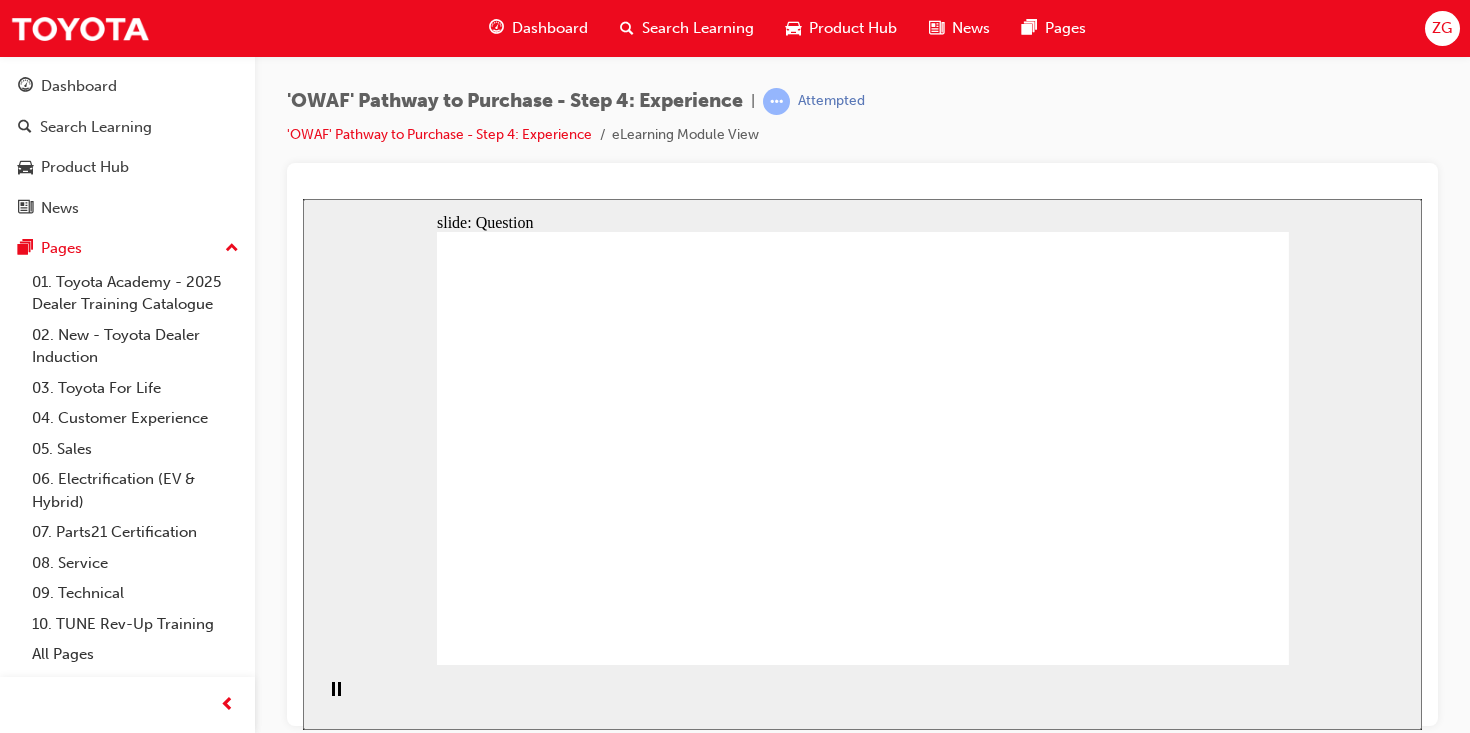 drag, startPoint x: 998, startPoint y: 505, endPoint x: 1059, endPoint y: 477, distance: 67.11929 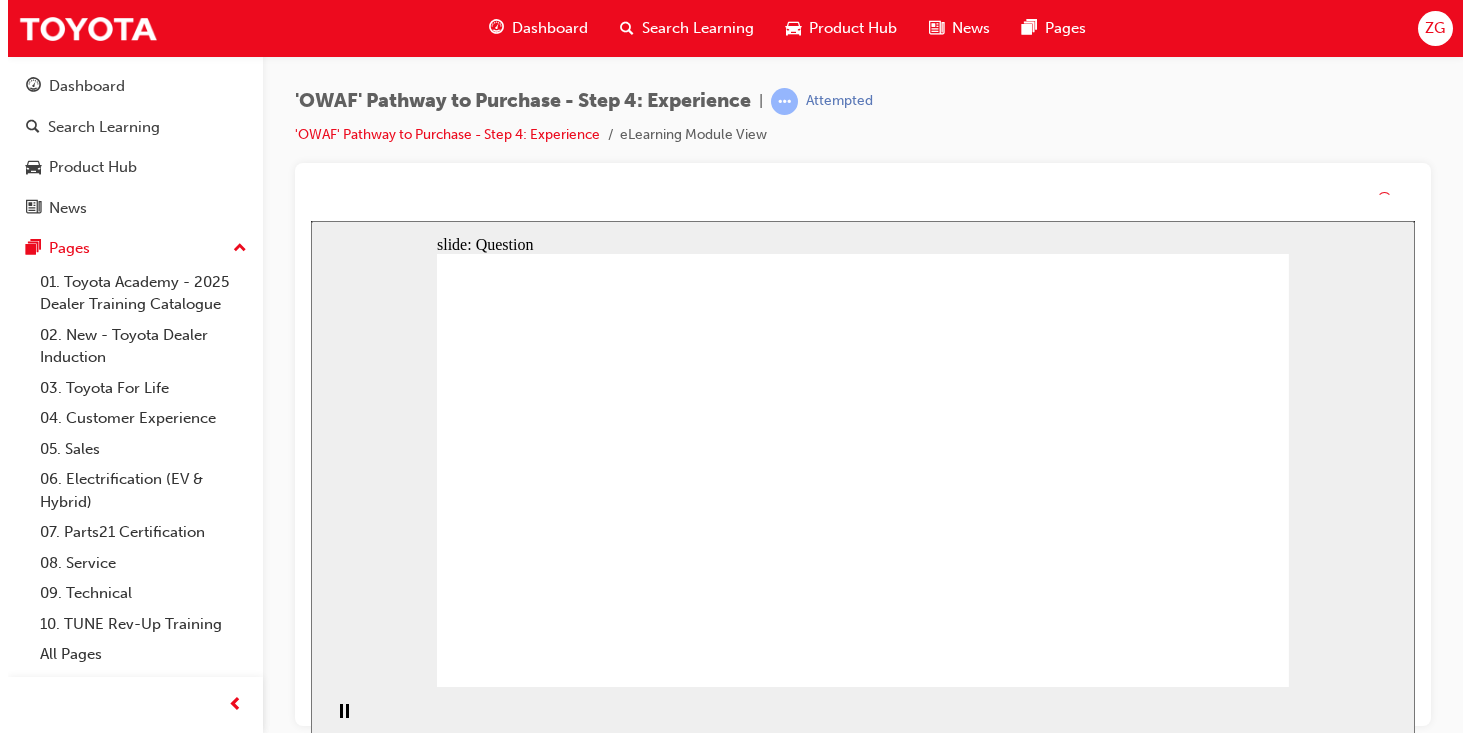 click 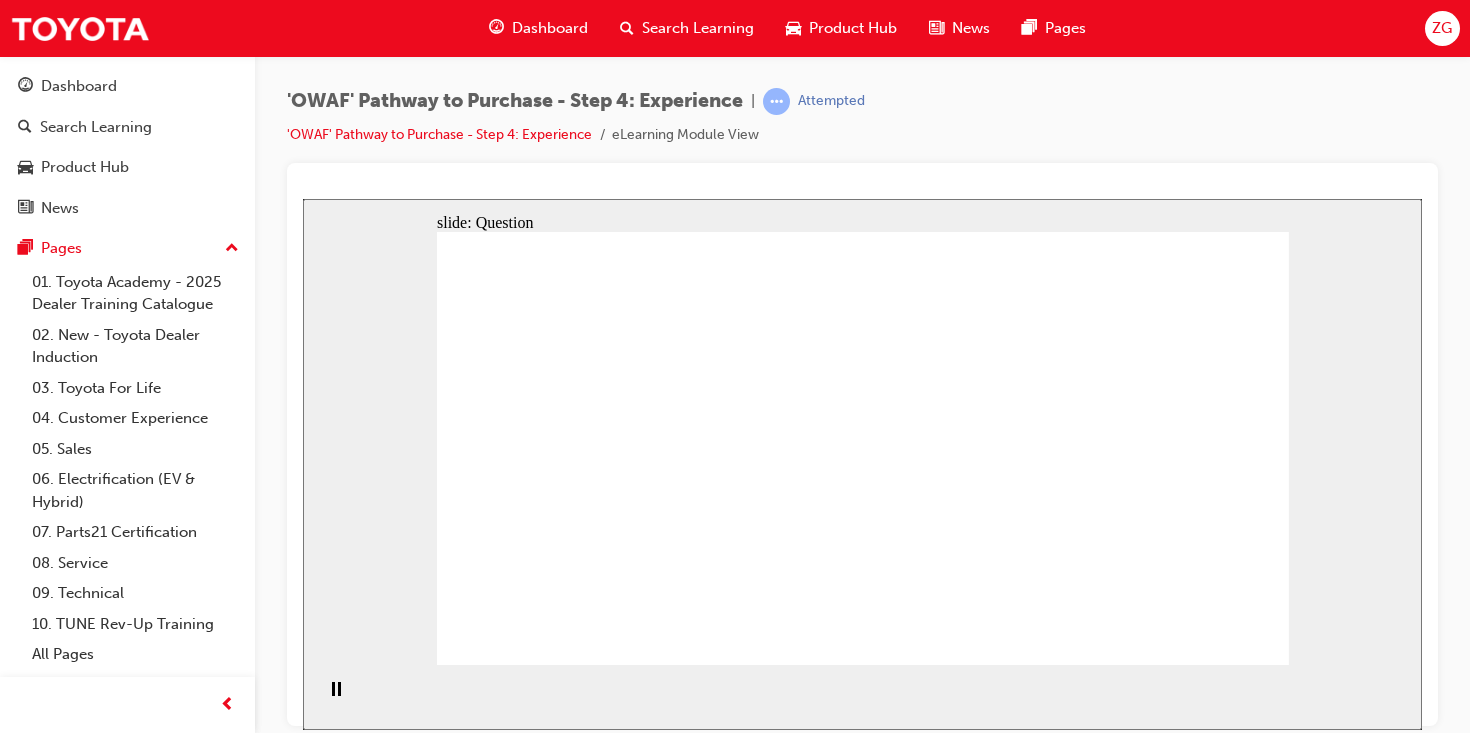drag, startPoint x: 954, startPoint y: 634, endPoint x: 942, endPoint y: 643, distance: 15 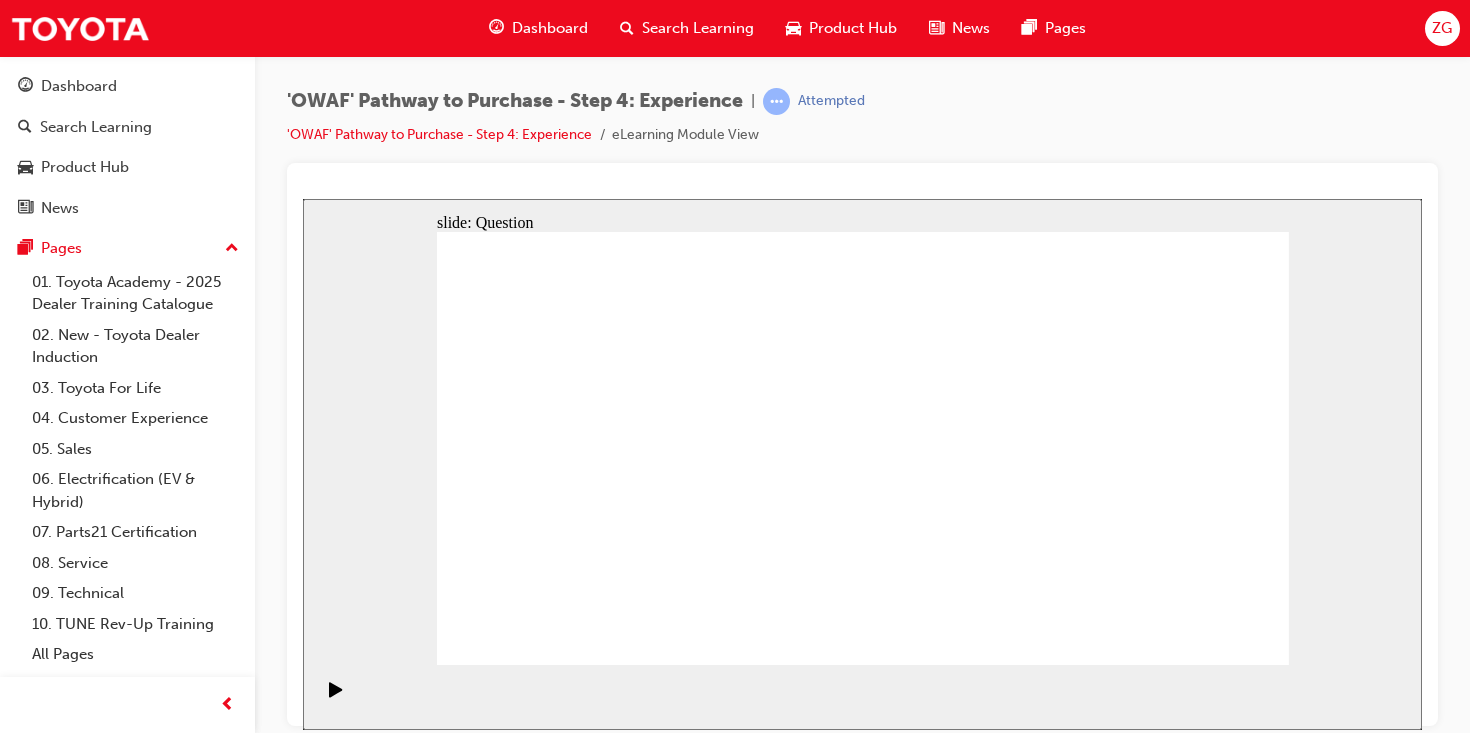 click on "Incorrect You did not select the correct response. Please try again. TRY AGAIN" at bounding box center (863, 2098) 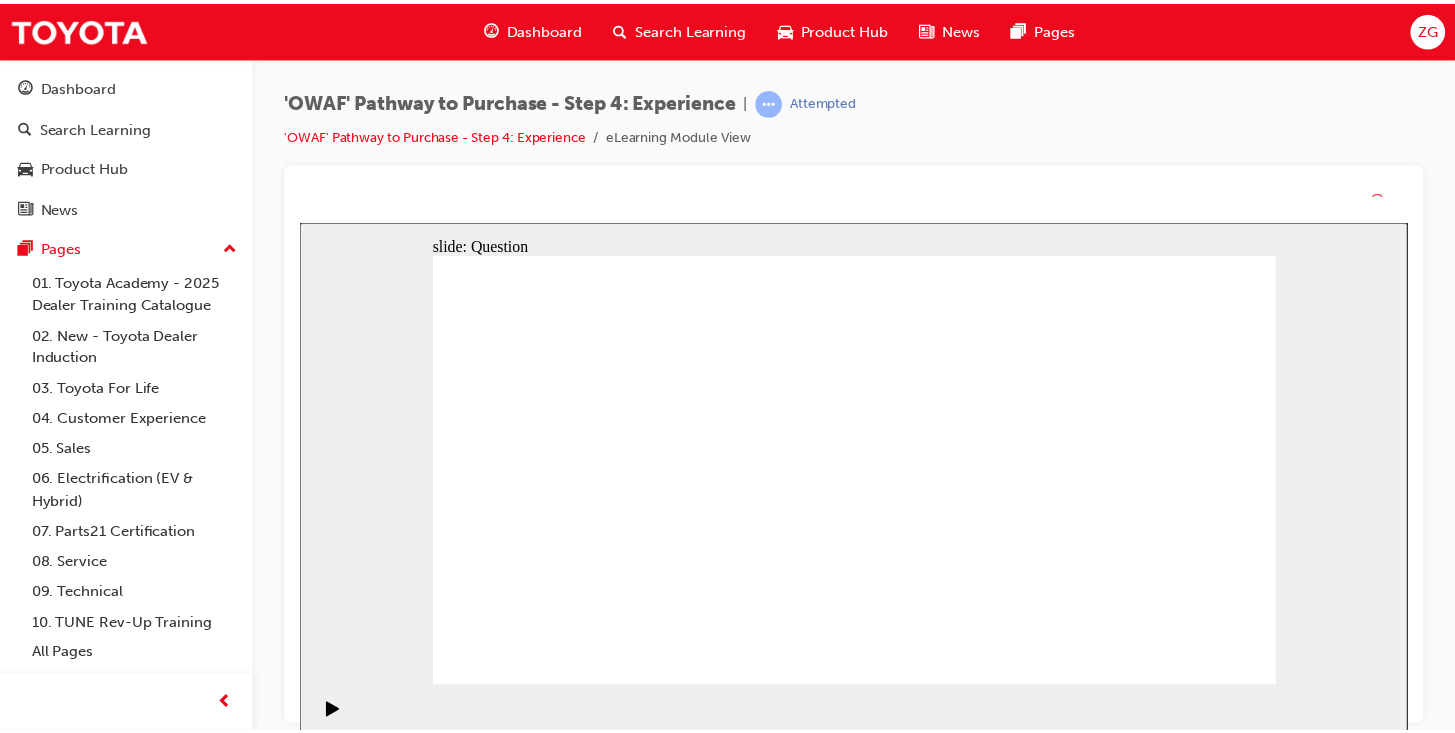 click on "Incorrect You did not select the correct response. CLOSE" at bounding box center [859, 2573] 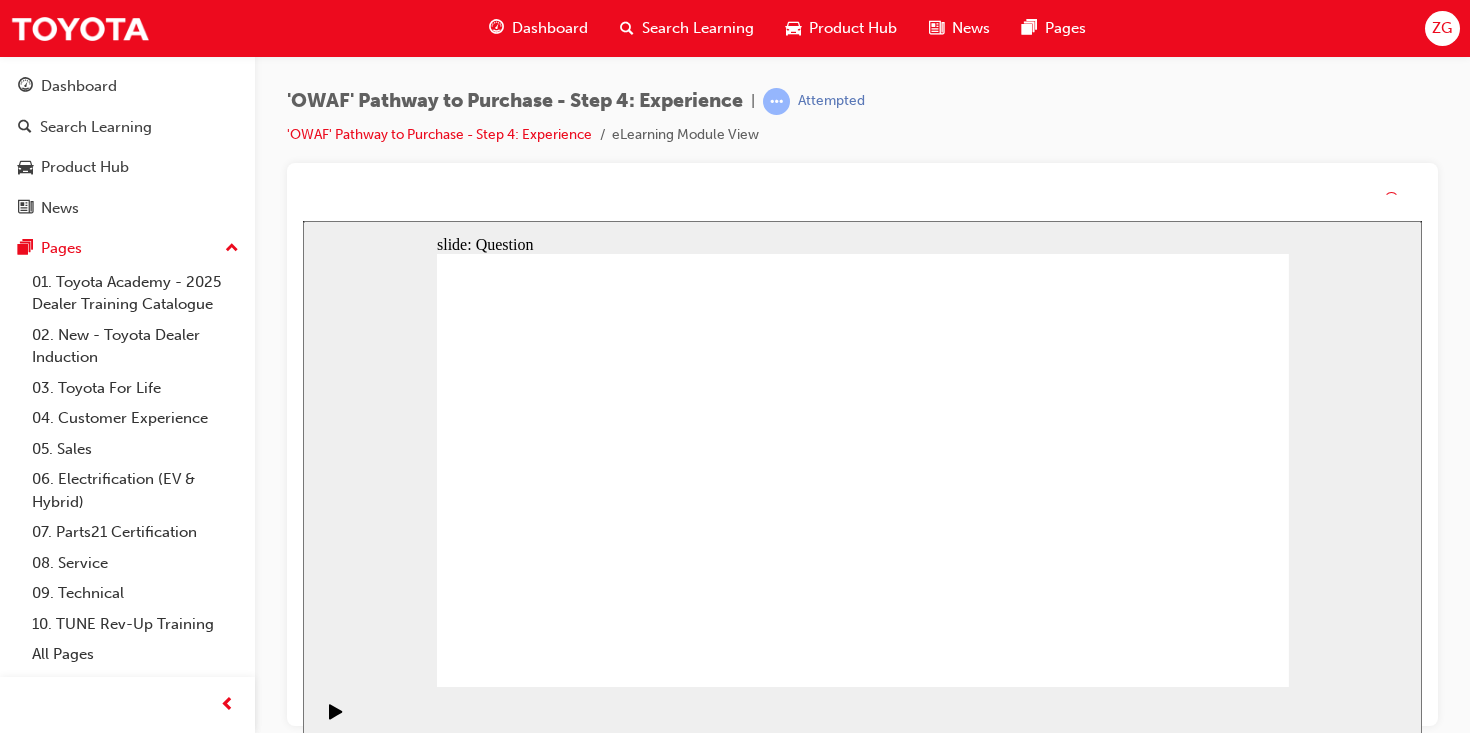 click 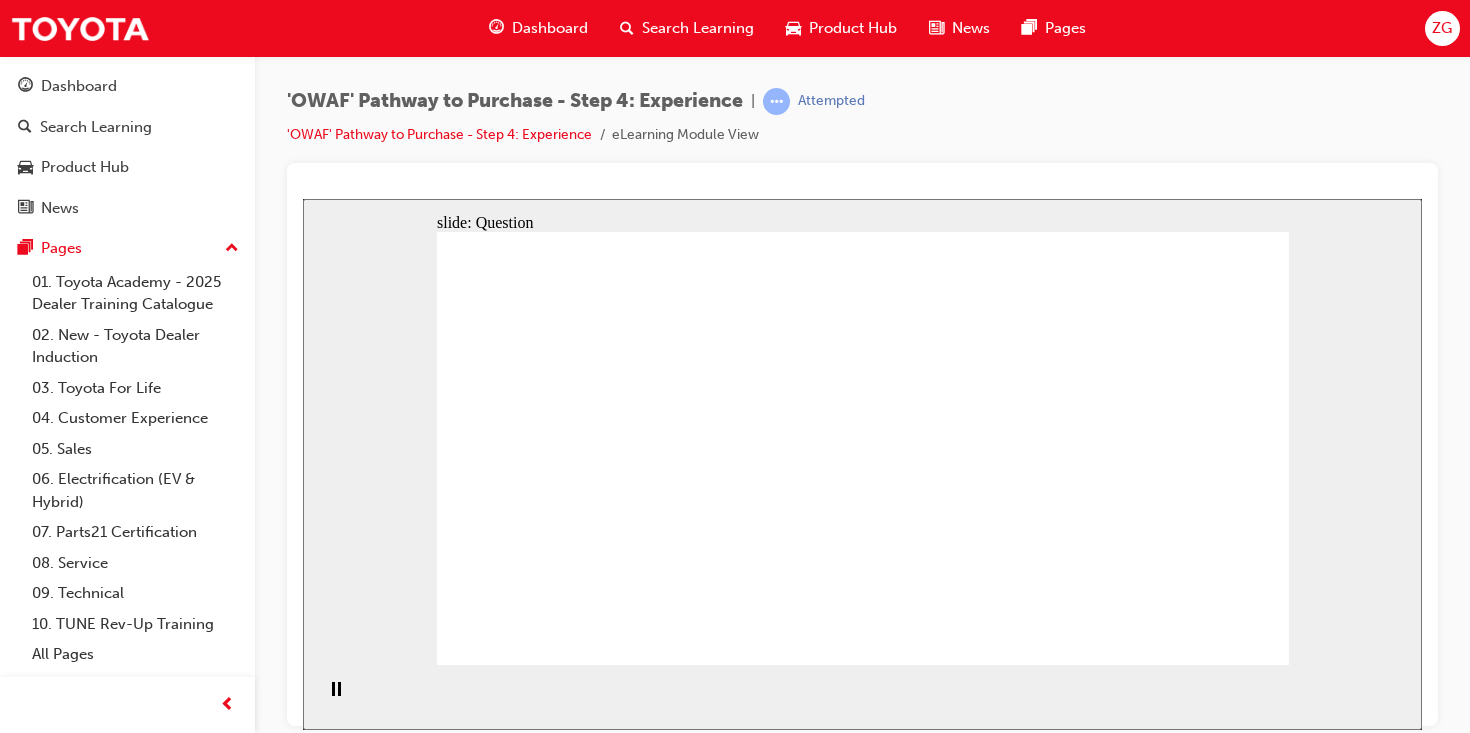click 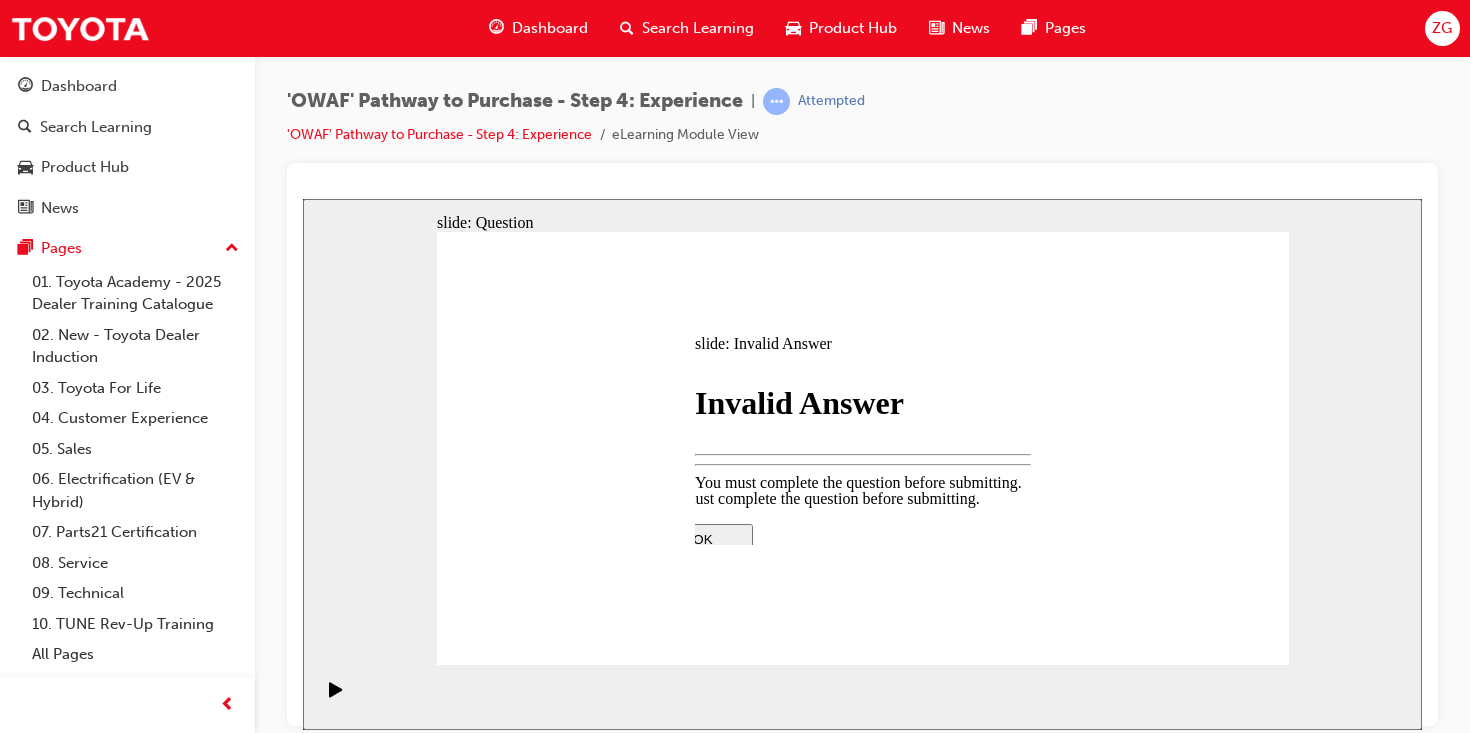 click at bounding box center (863, 699) 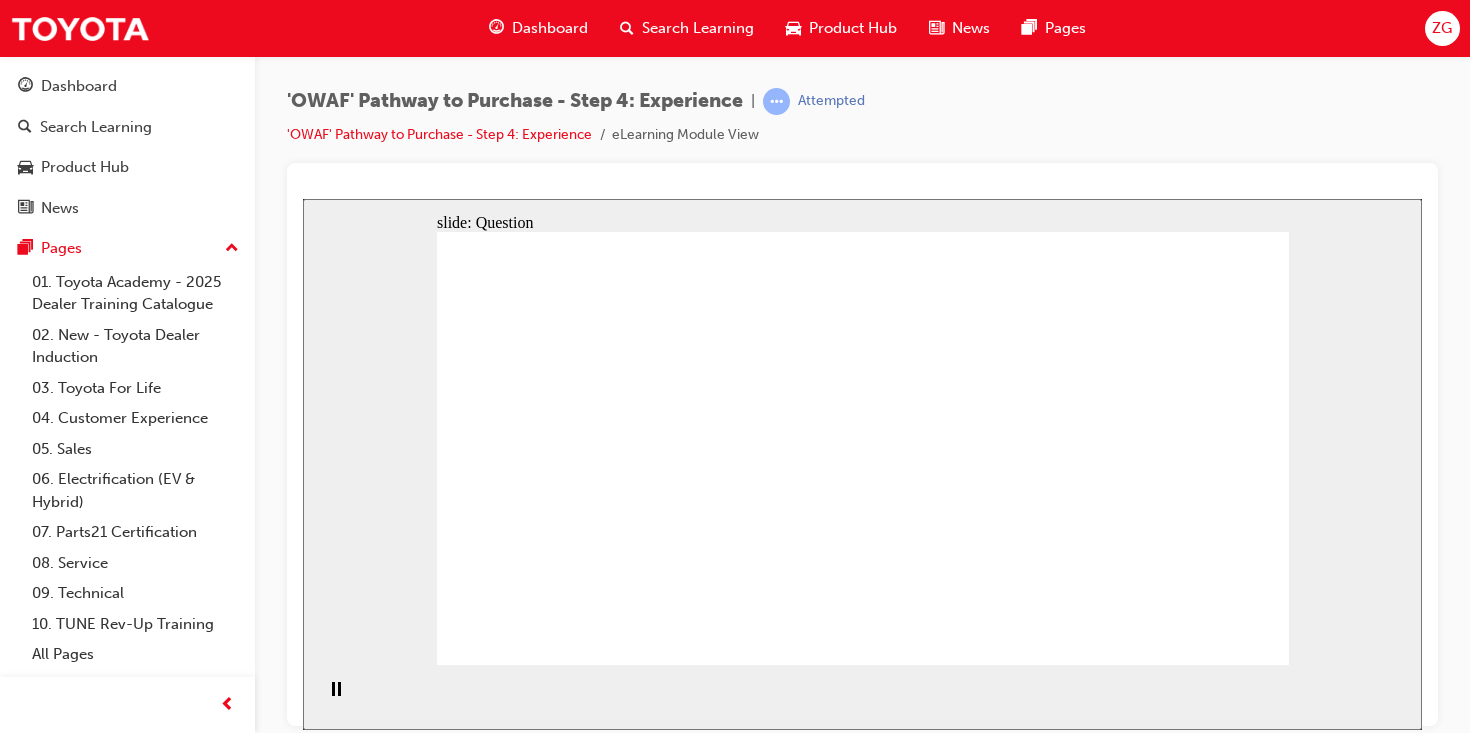 click 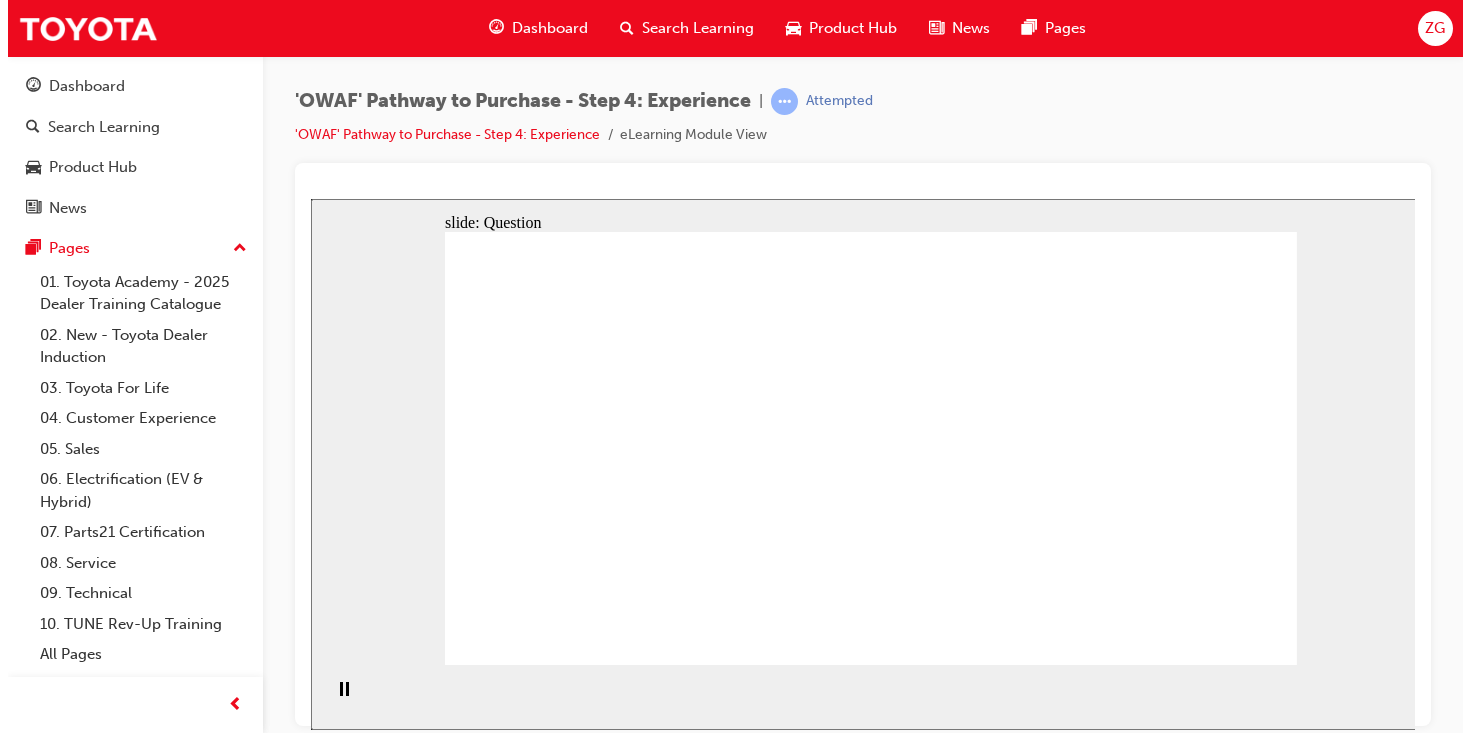 click on "Correct That’s correct. Toyota vehicles are renowned or their exceptional Quality ,  Durability  and  Reliability  (QDR). CLOSE" at bounding box center [870, 3000] 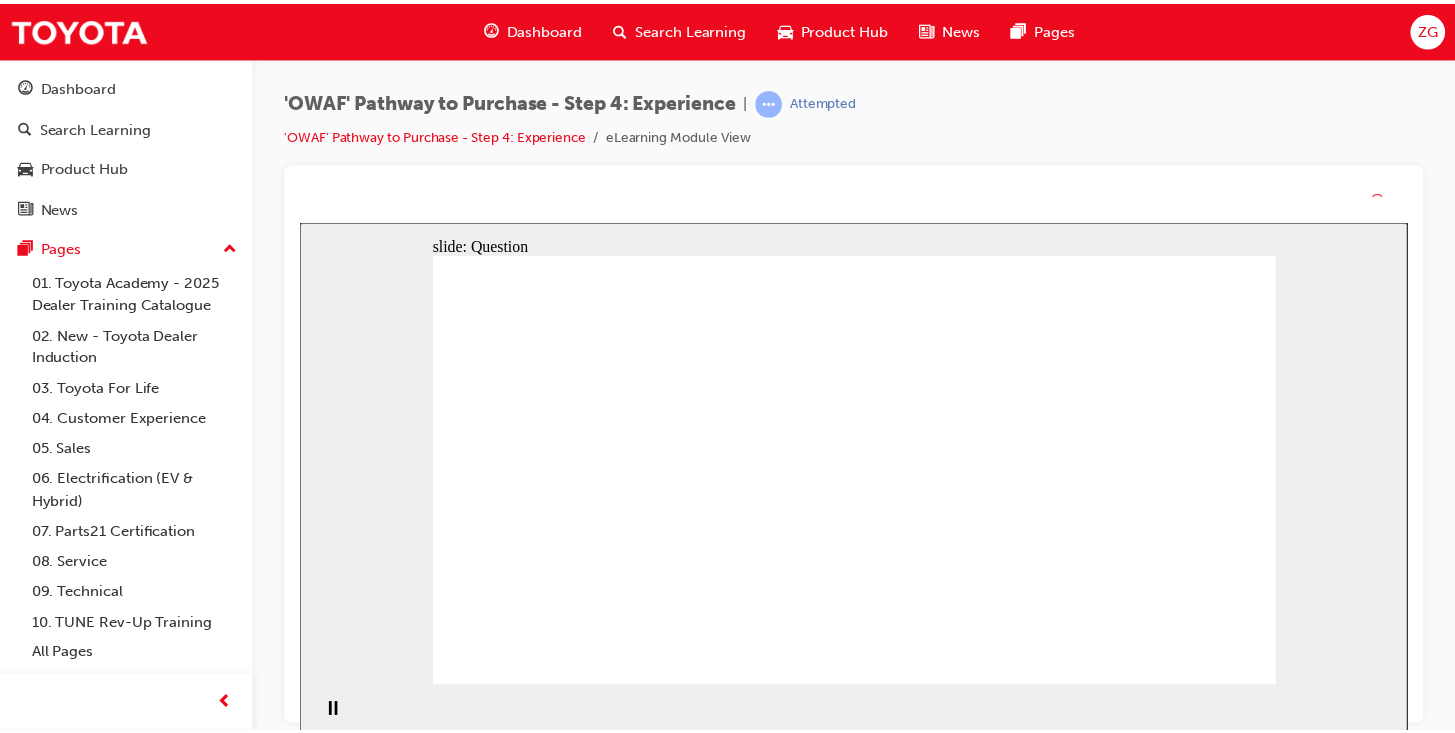 click 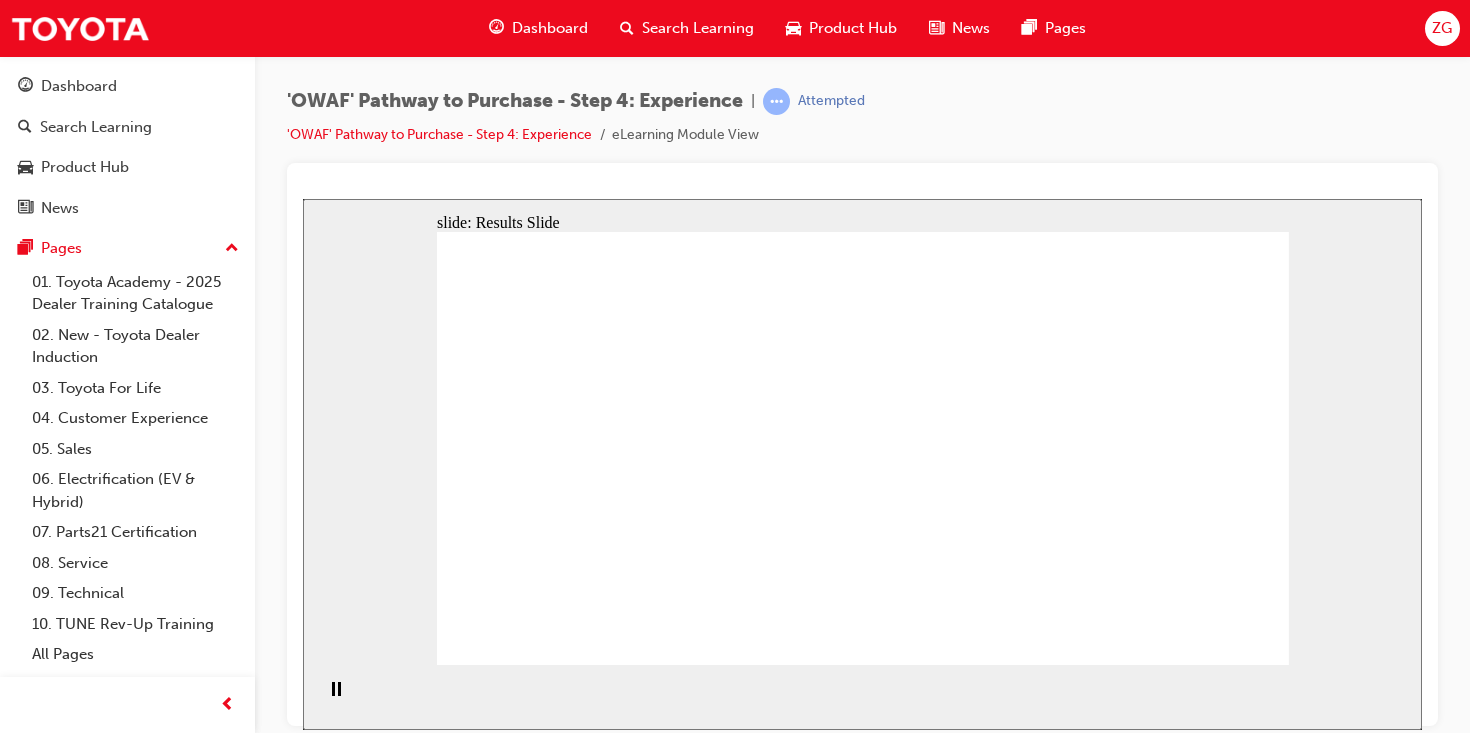 click 